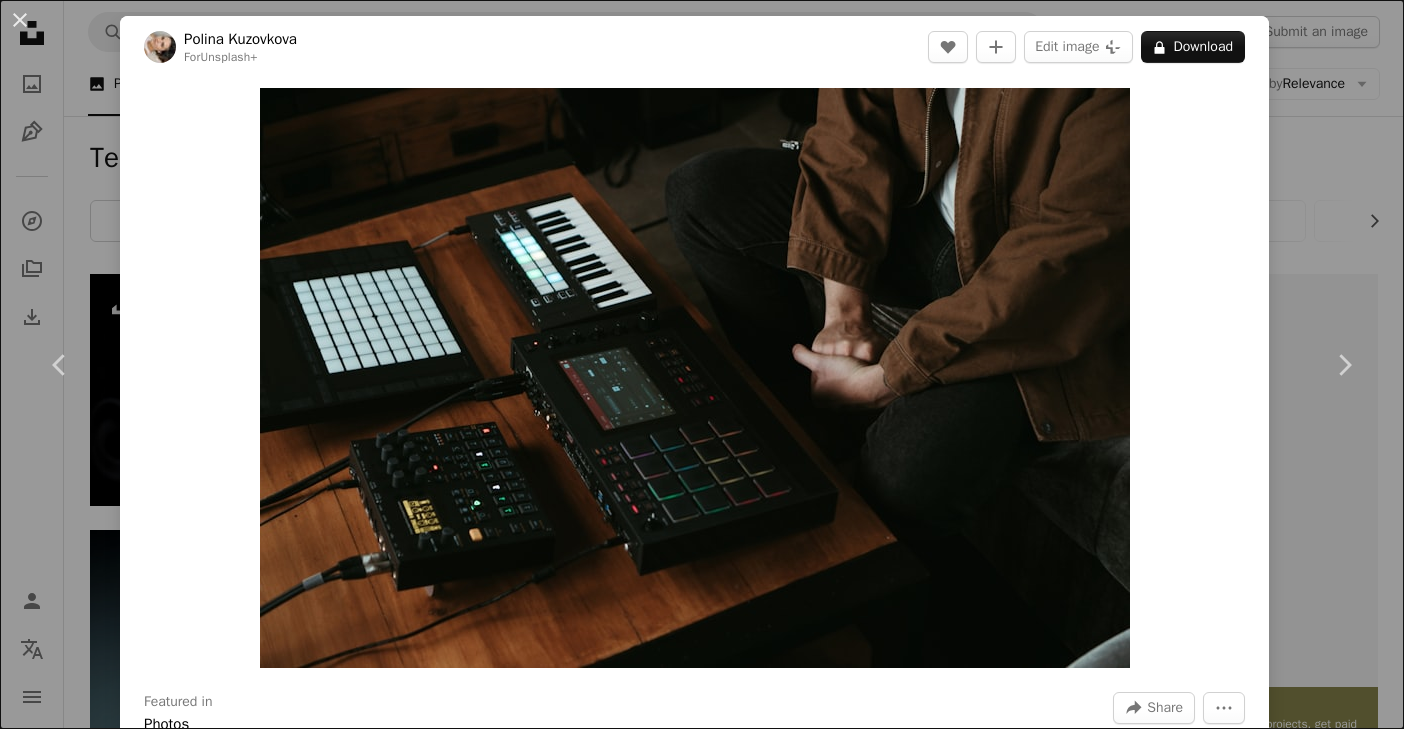 scroll, scrollTop: 12508, scrollLeft: 0, axis: vertical 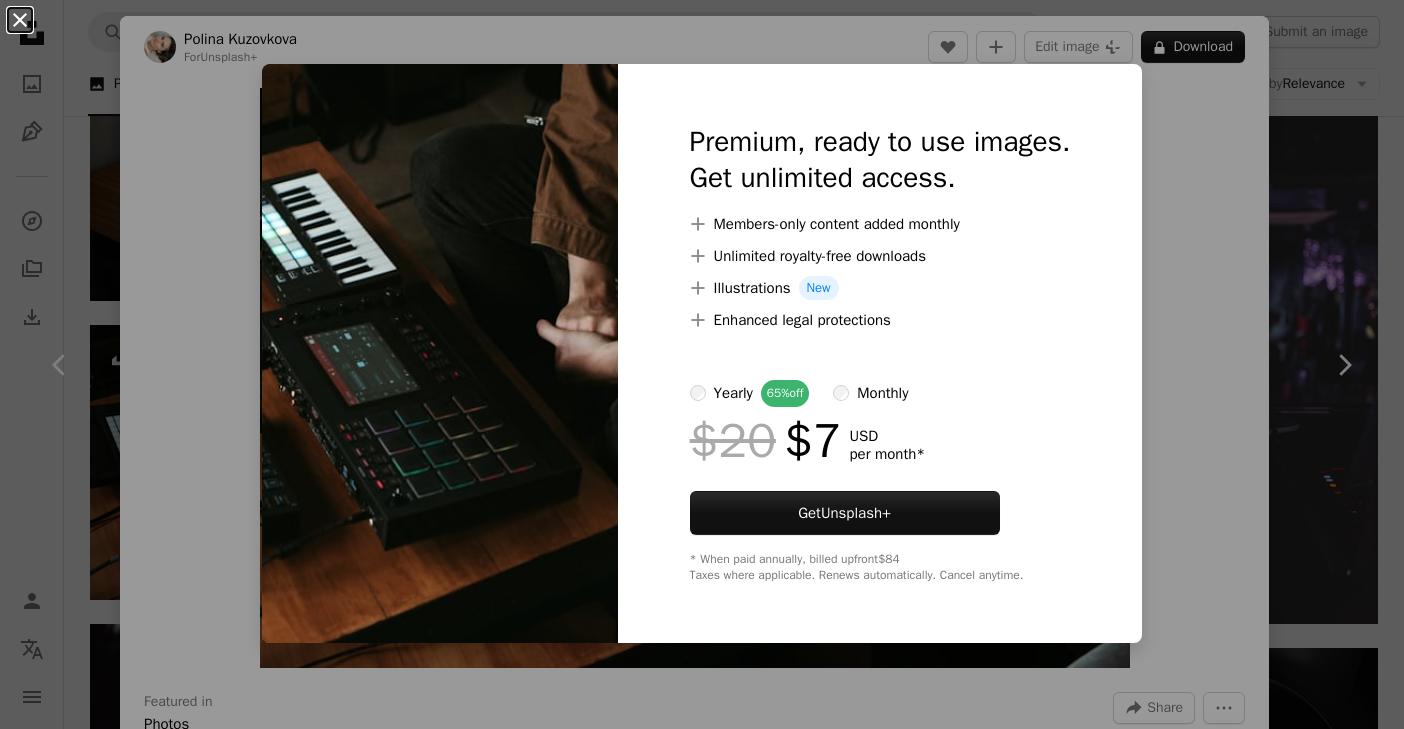 click on "An X shape" at bounding box center (20, 20) 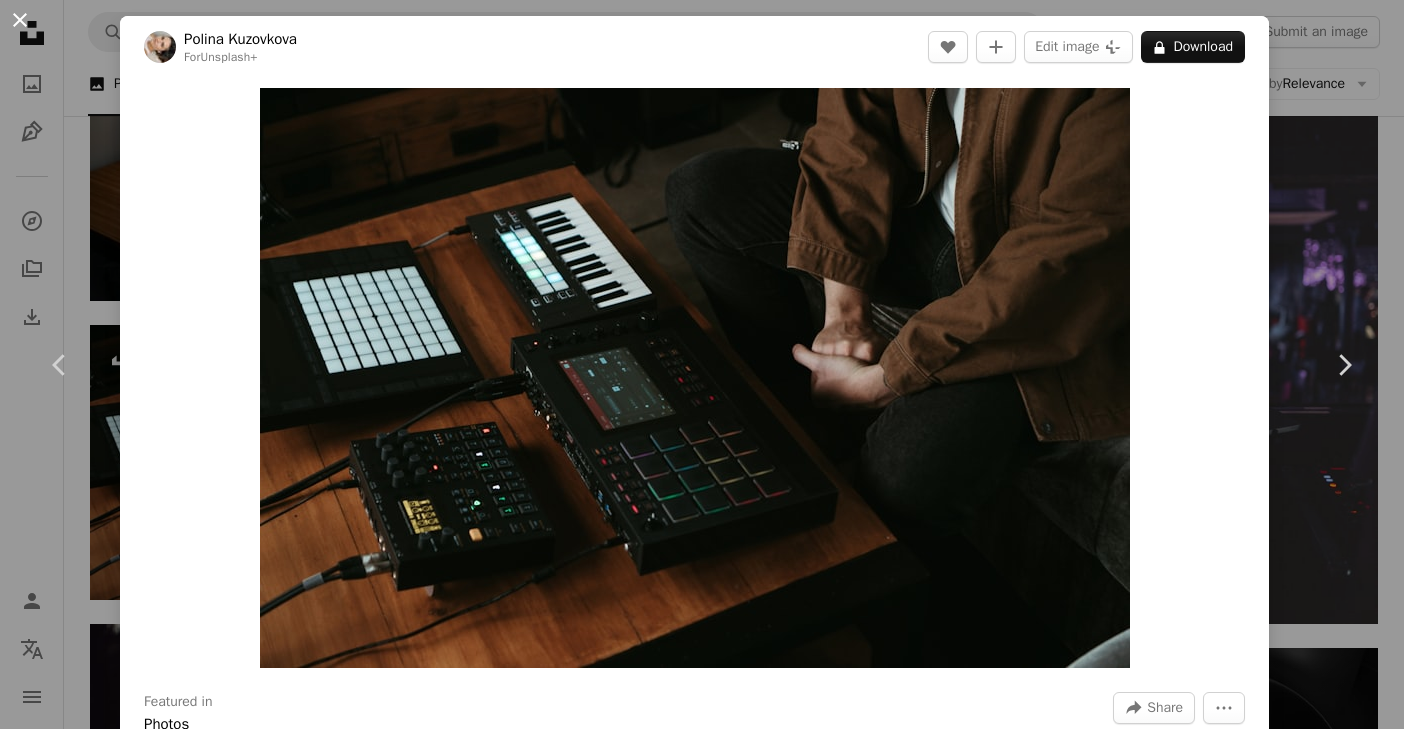 click on "An X shape" at bounding box center (20, 20) 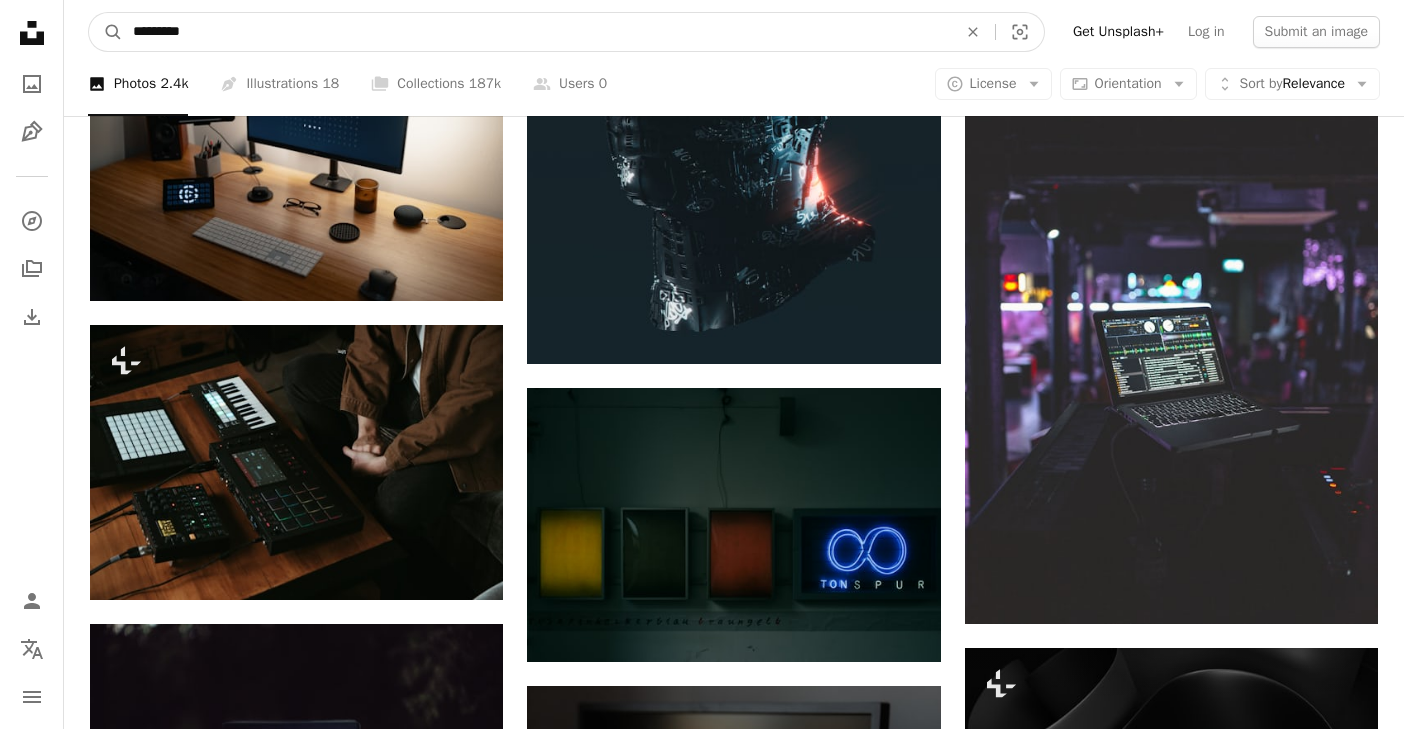 click on "*********" at bounding box center [537, 32] 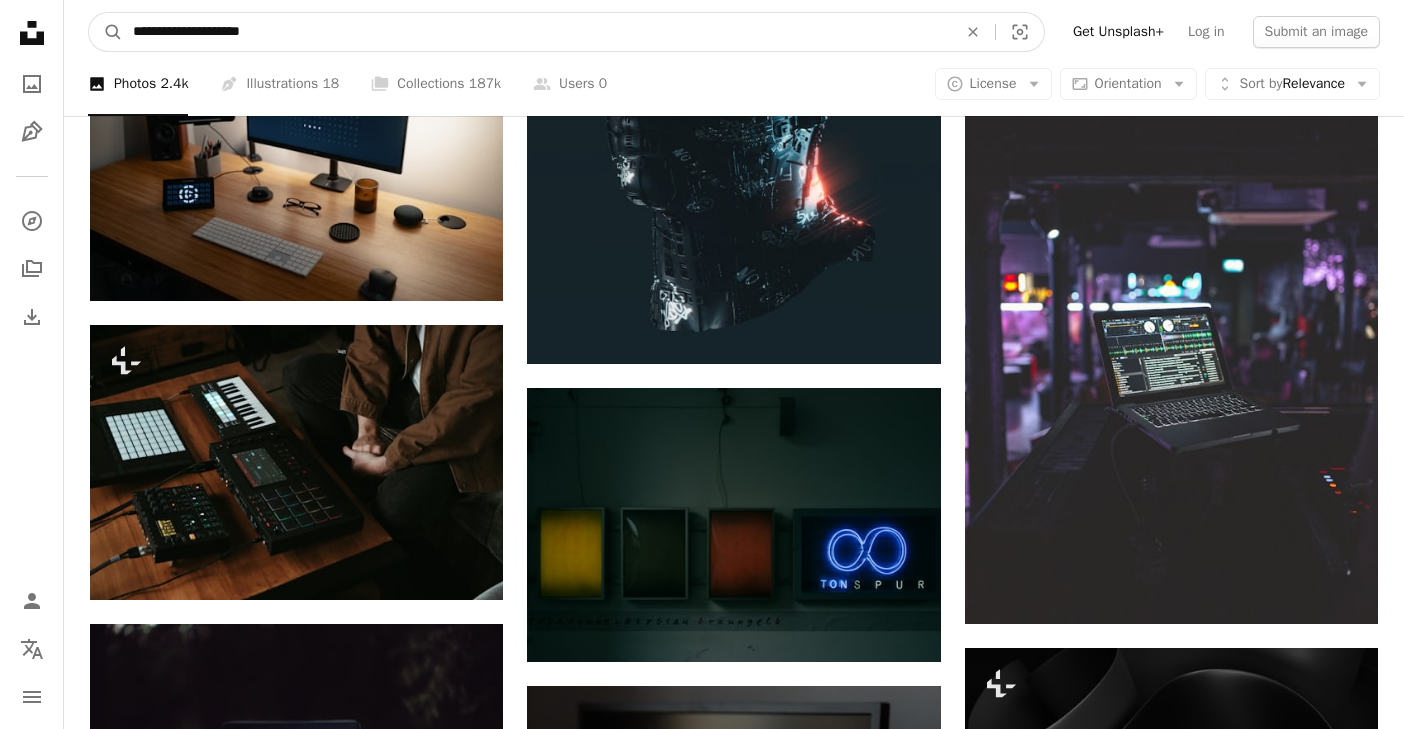 type on "**********" 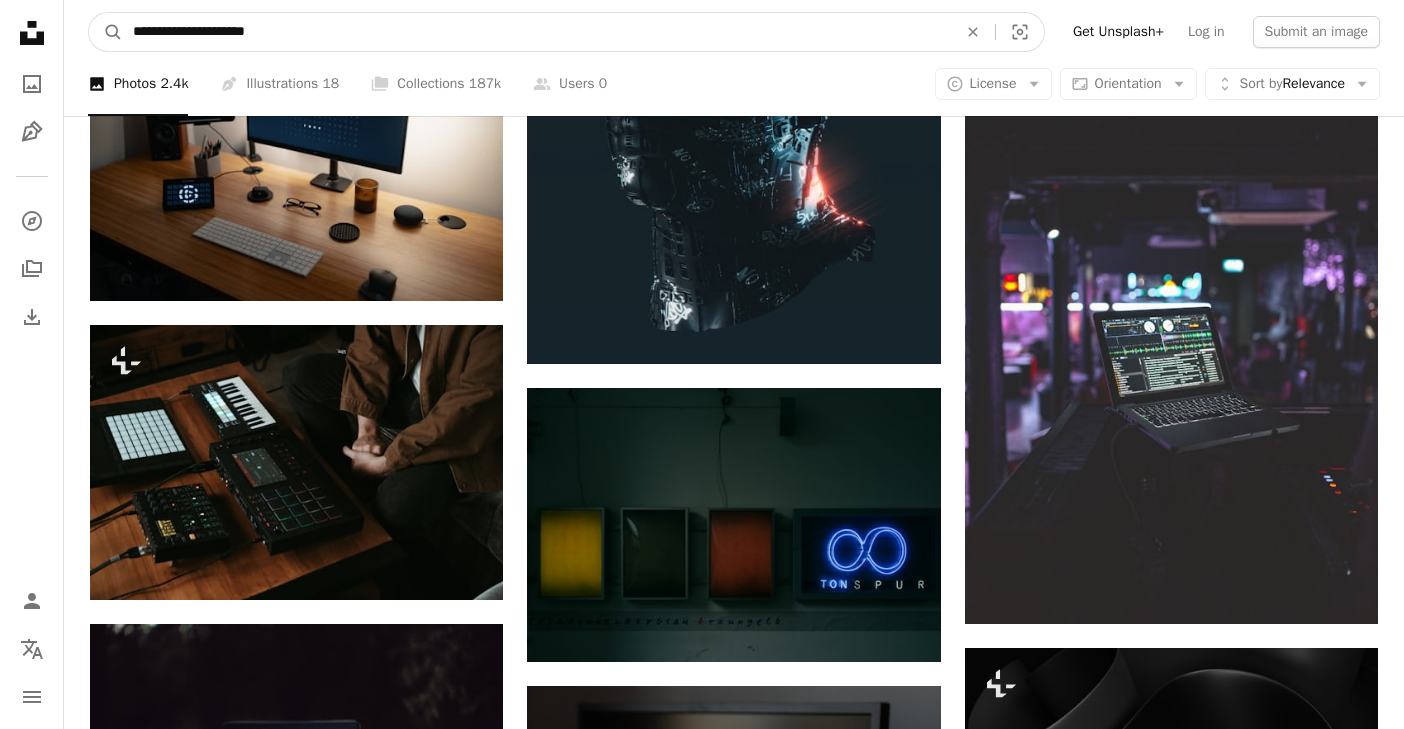 click on "A magnifying glass" at bounding box center (106, 32) 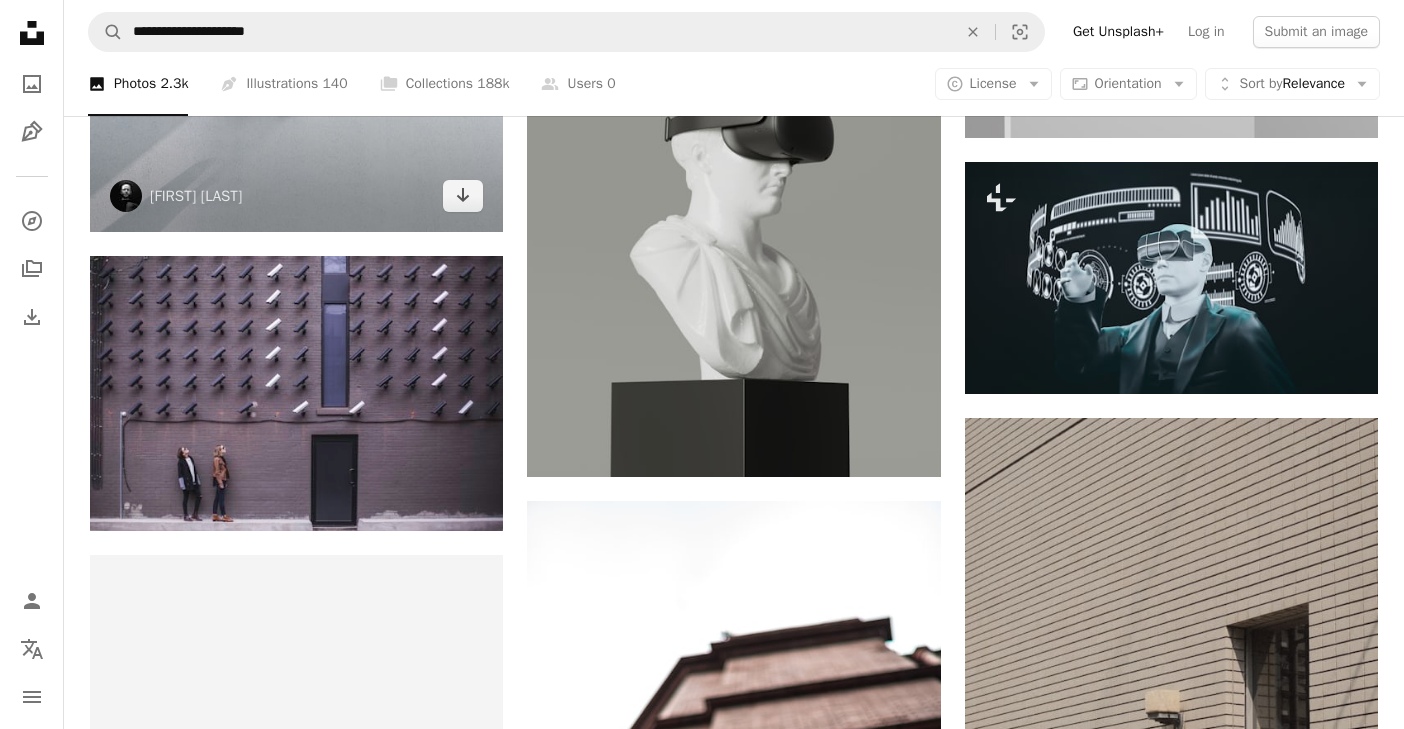 scroll, scrollTop: 3405, scrollLeft: 0, axis: vertical 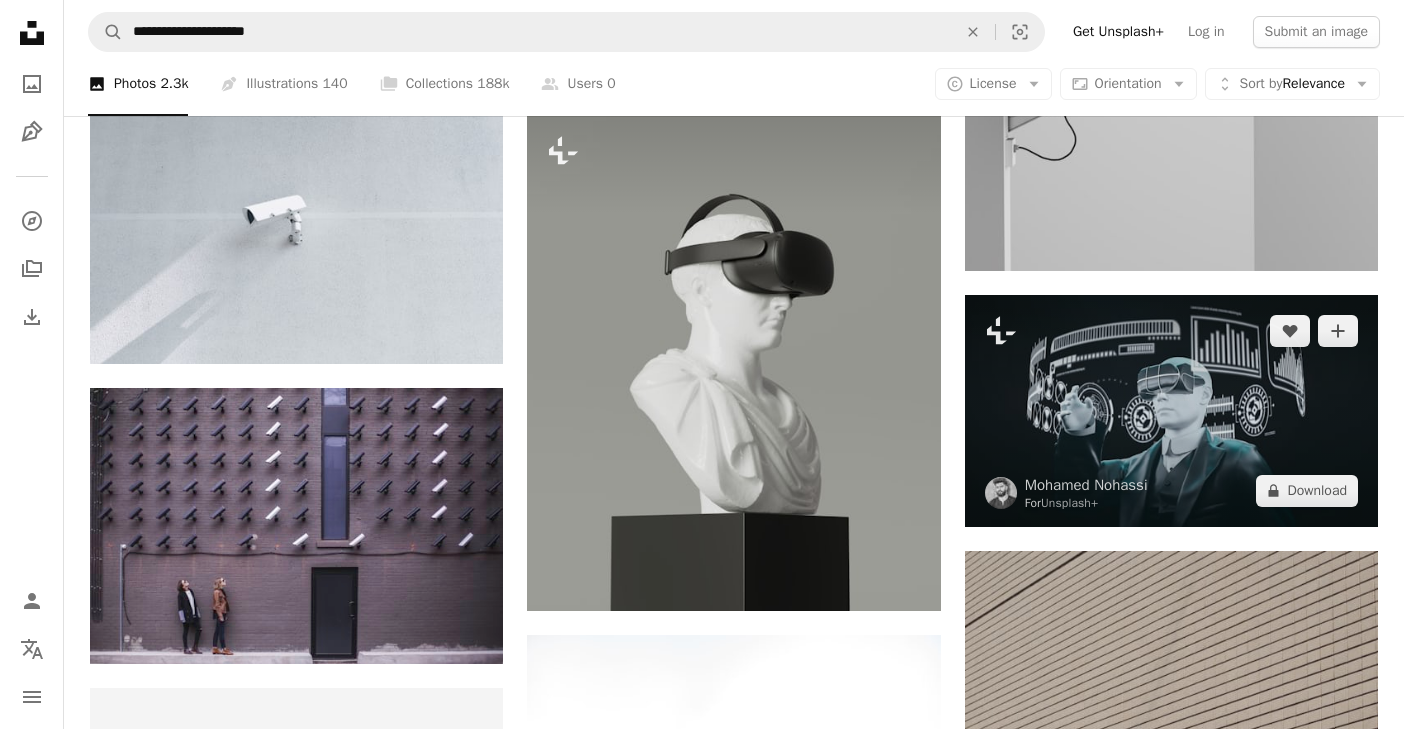 click at bounding box center (1171, 411) 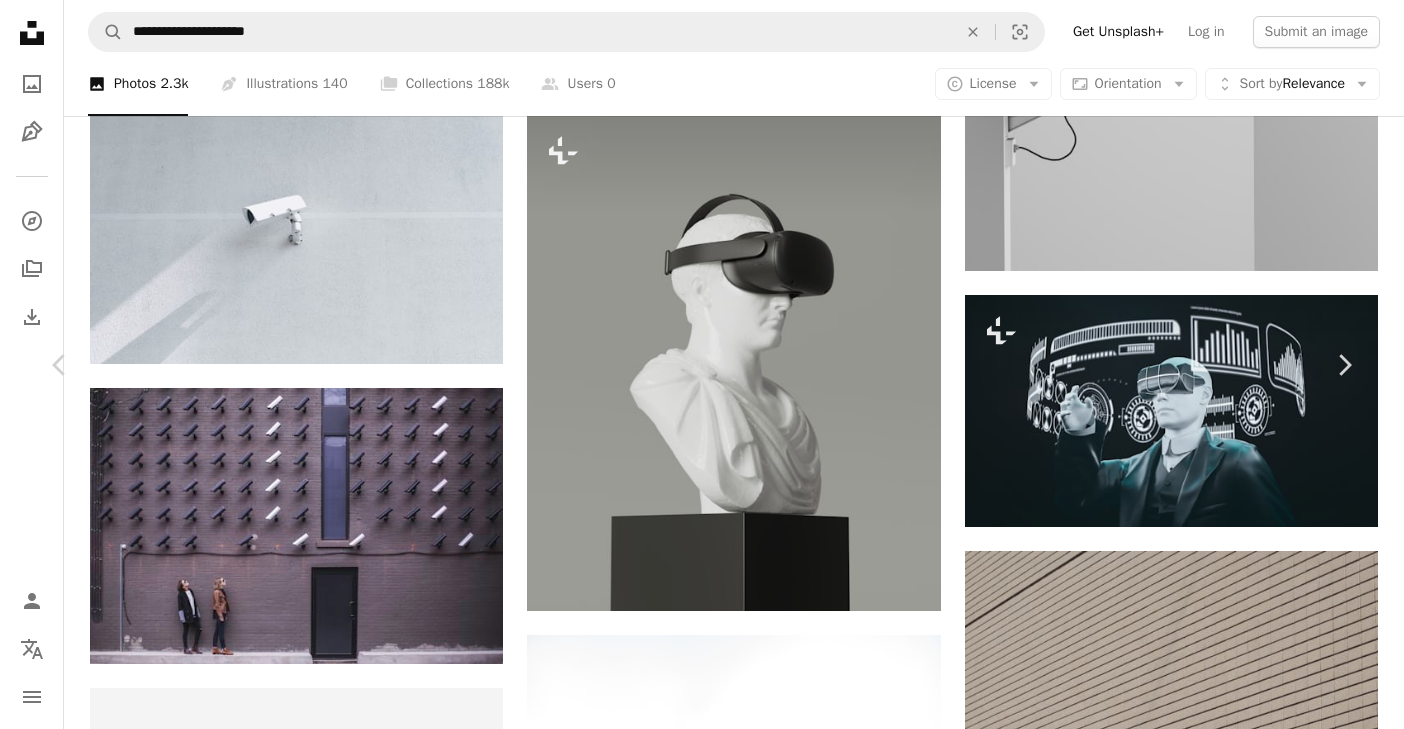 scroll, scrollTop: 1811, scrollLeft: 0, axis: vertical 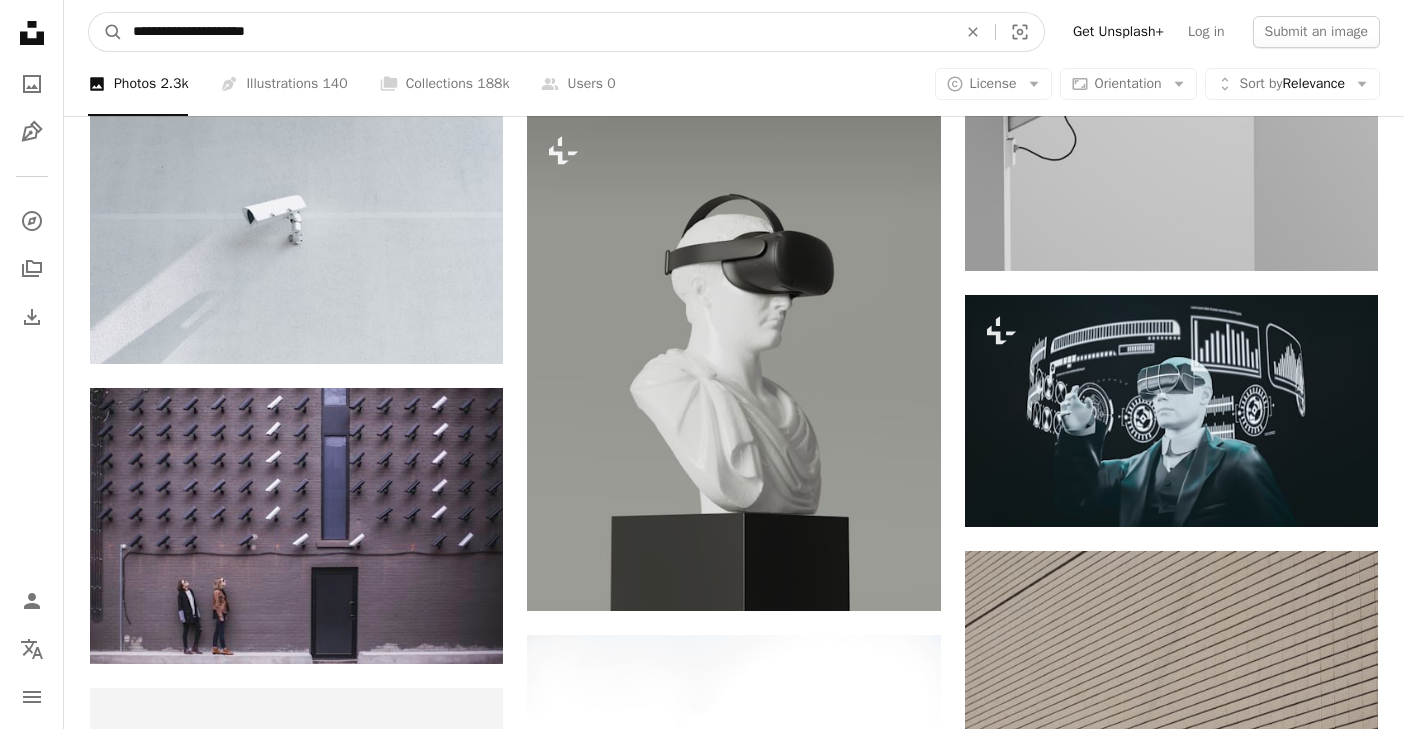 click on "**********" at bounding box center [537, 32] 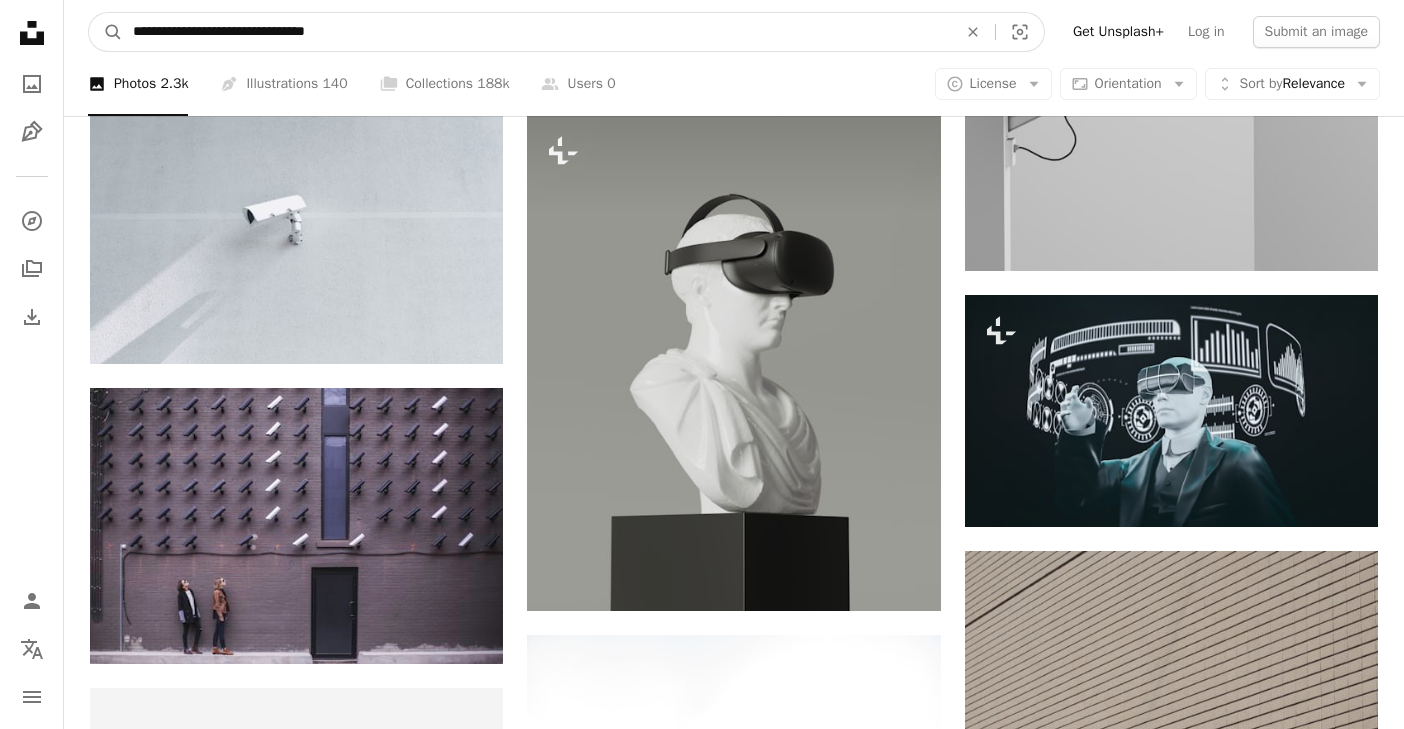 type on "**********" 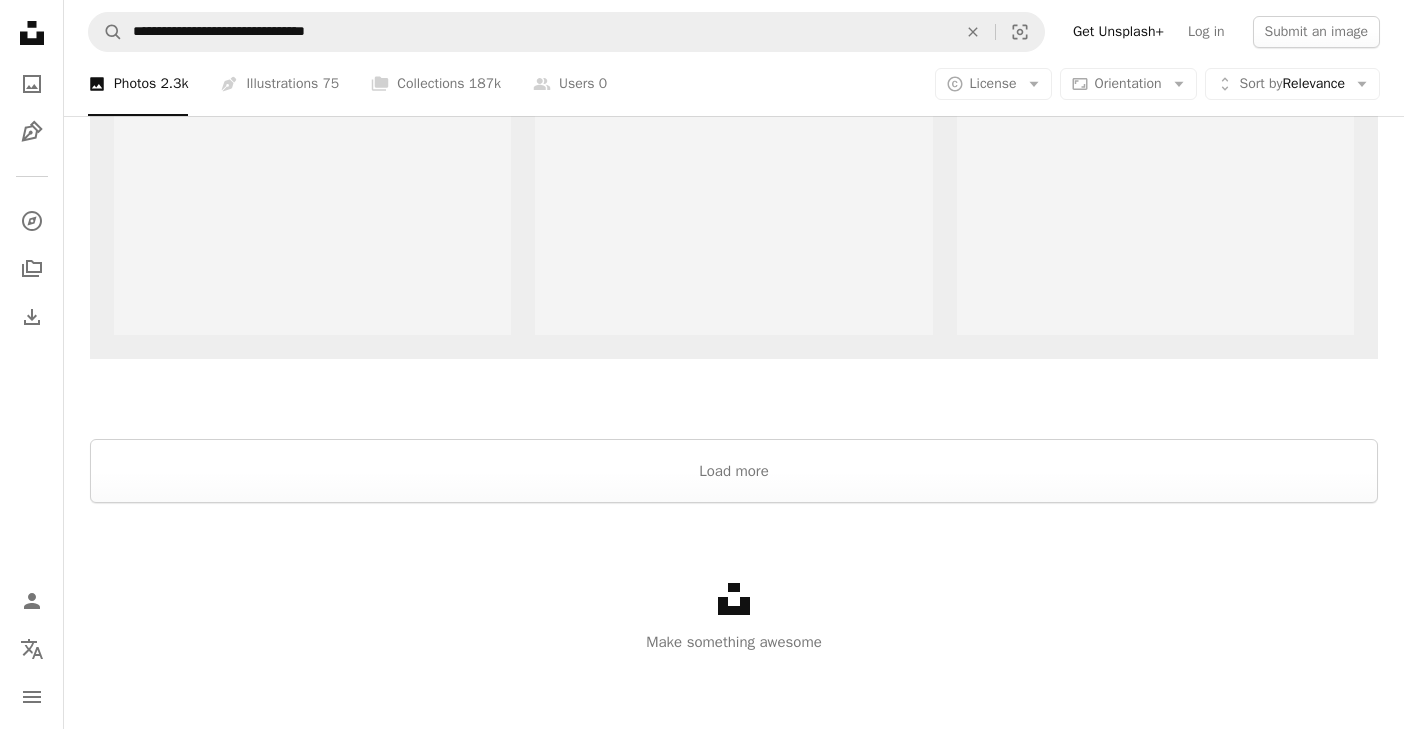 scroll, scrollTop: 3795, scrollLeft: 0, axis: vertical 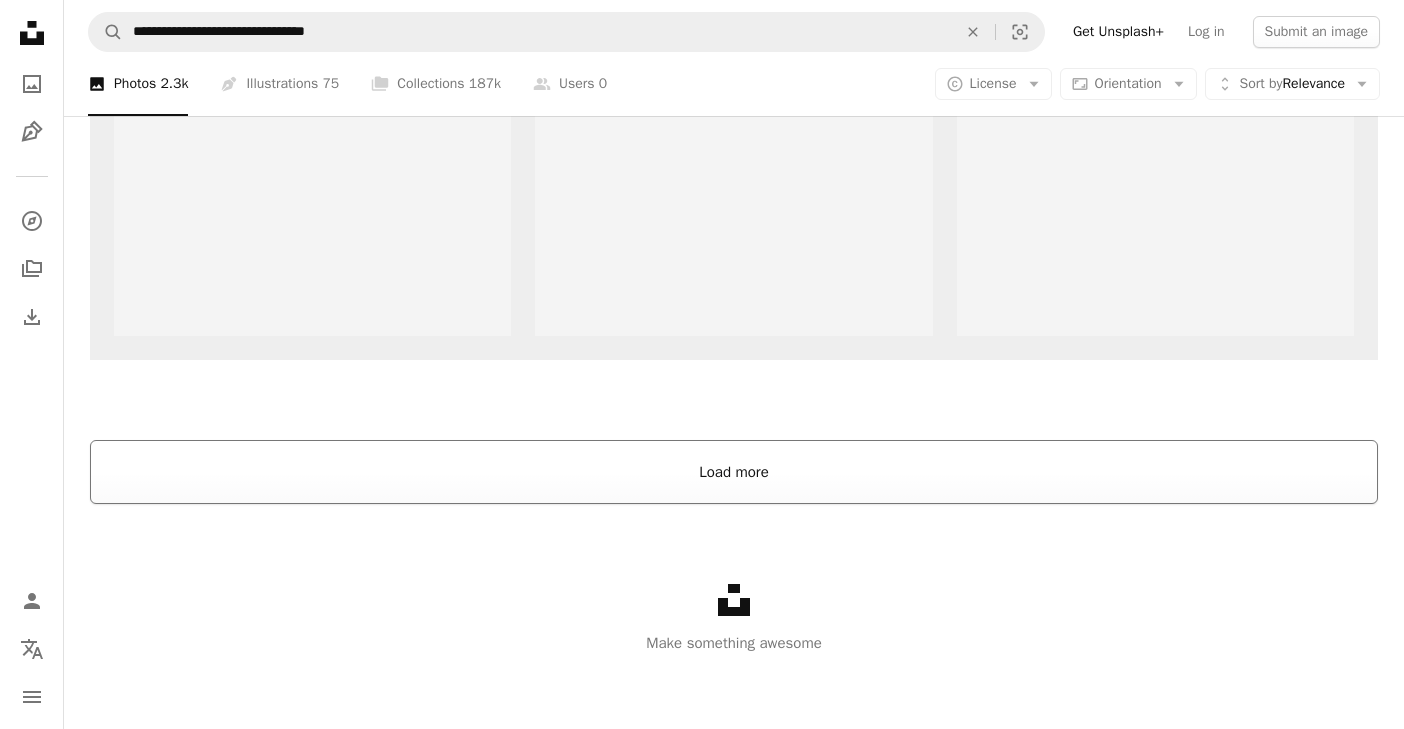 click on "Load more" at bounding box center (734, 472) 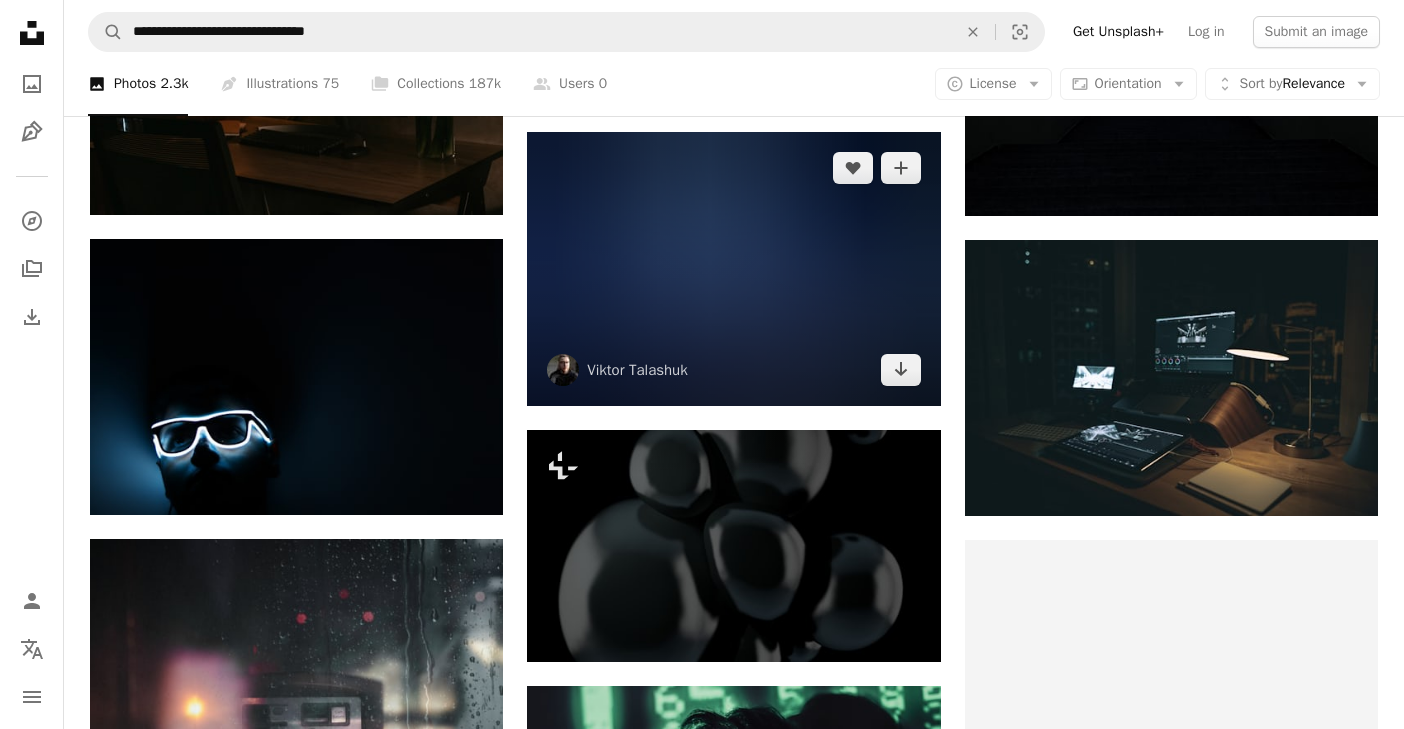 scroll, scrollTop: 6962, scrollLeft: 0, axis: vertical 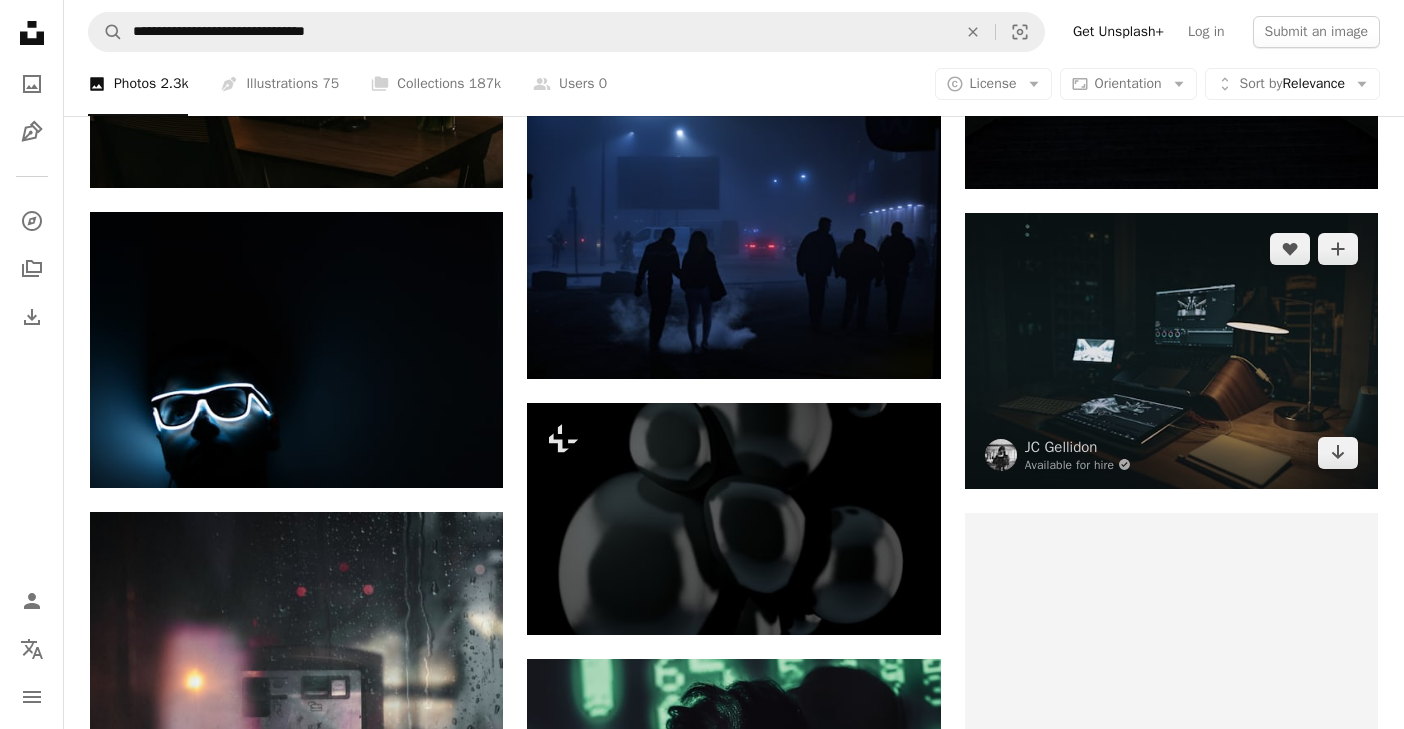 click at bounding box center (1171, 351) 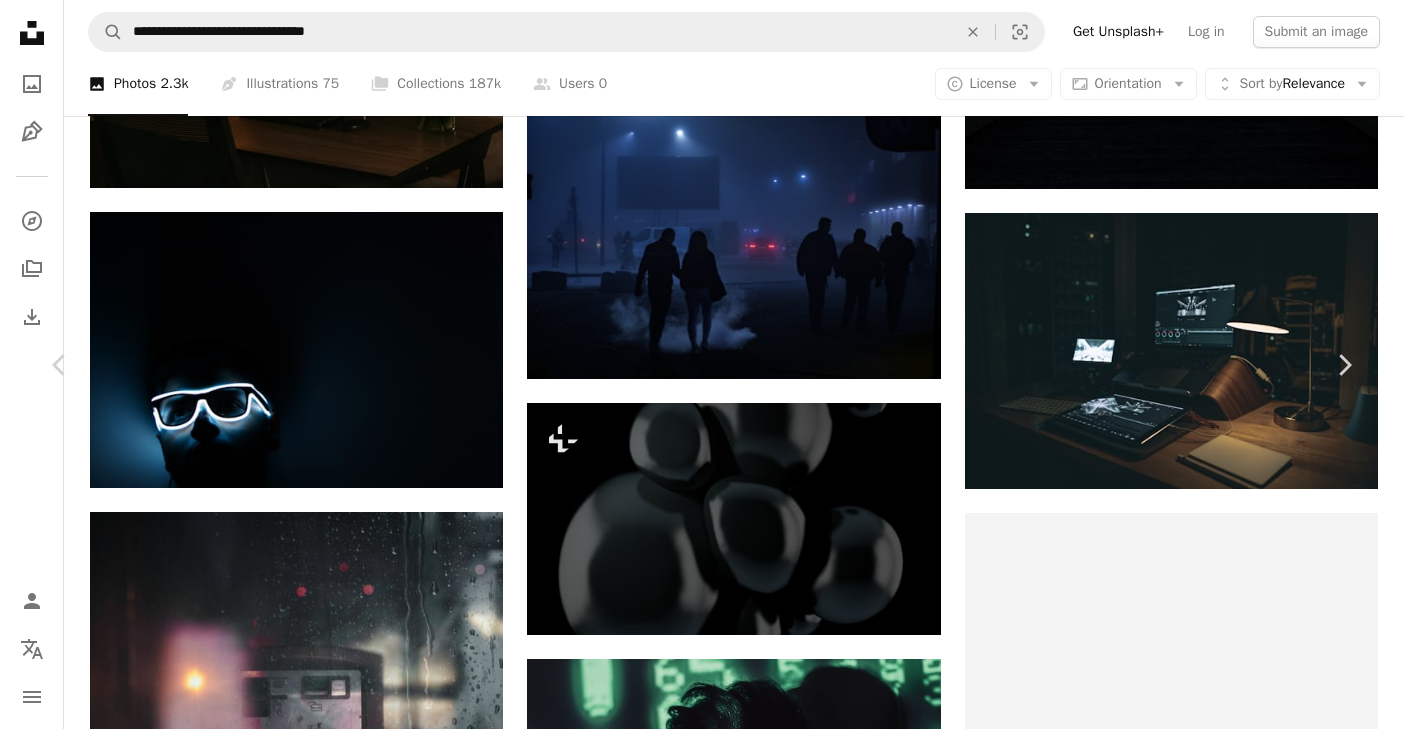 scroll, scrollTop: 0, scrollLeft: 0, axis: both 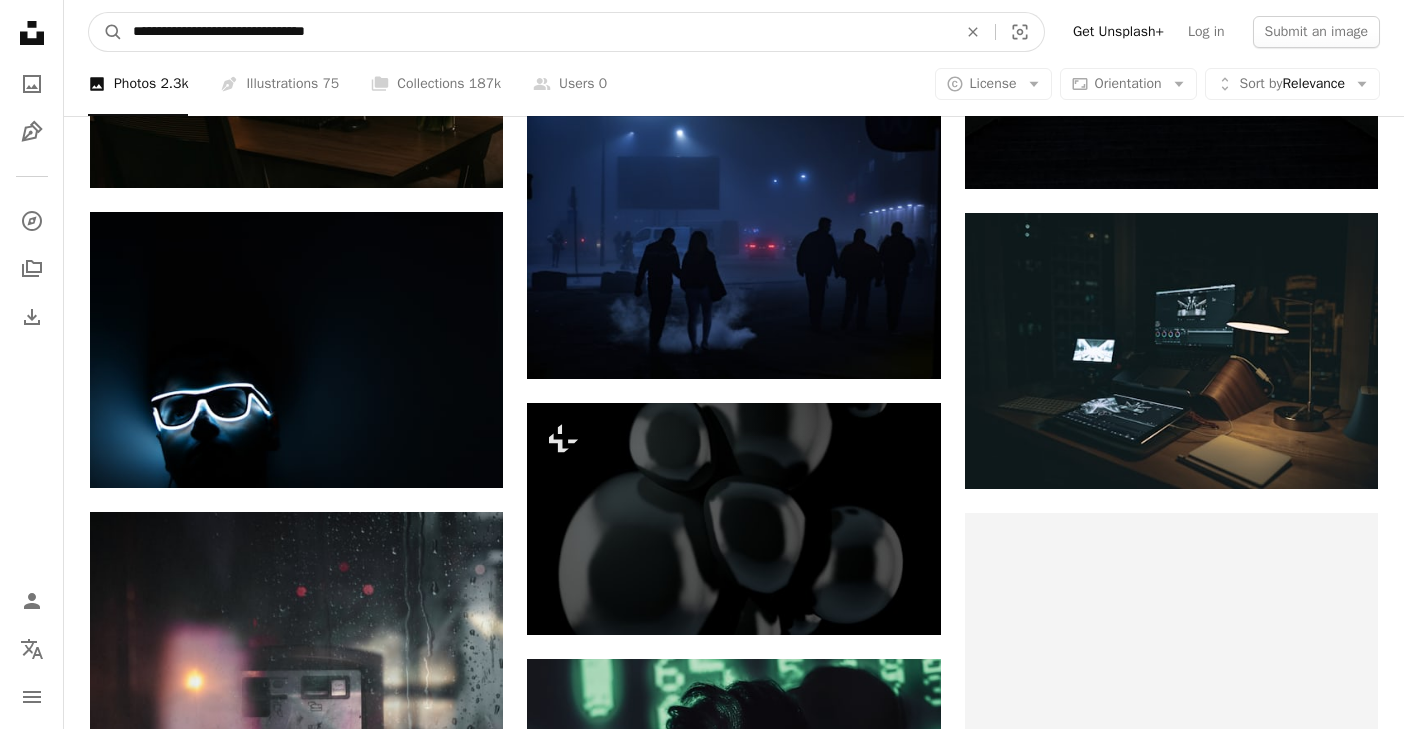 drag, startPoint x: 133, startPoint y: 35, endPoint x: 195, endPoint y: 34, distance: 62.008064 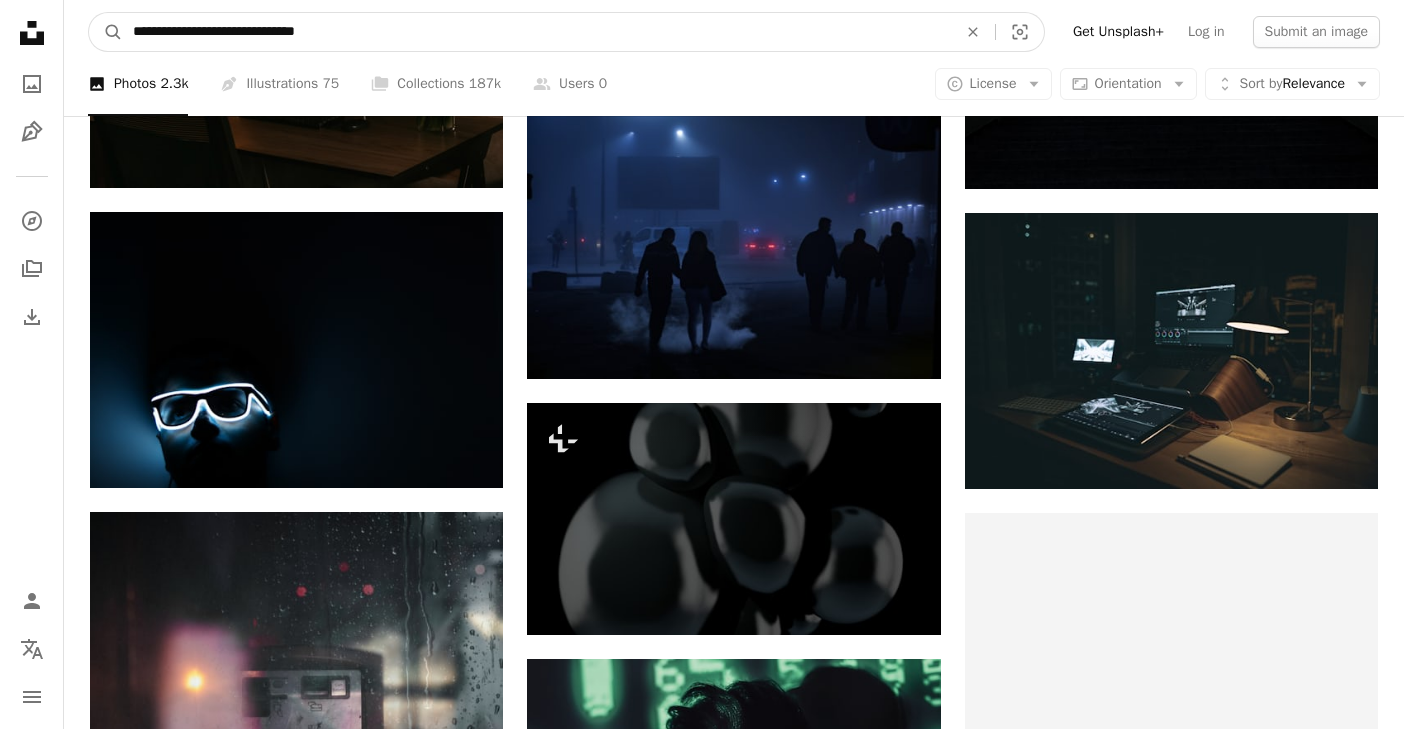click on "**********" at bounding box center (537, 32) 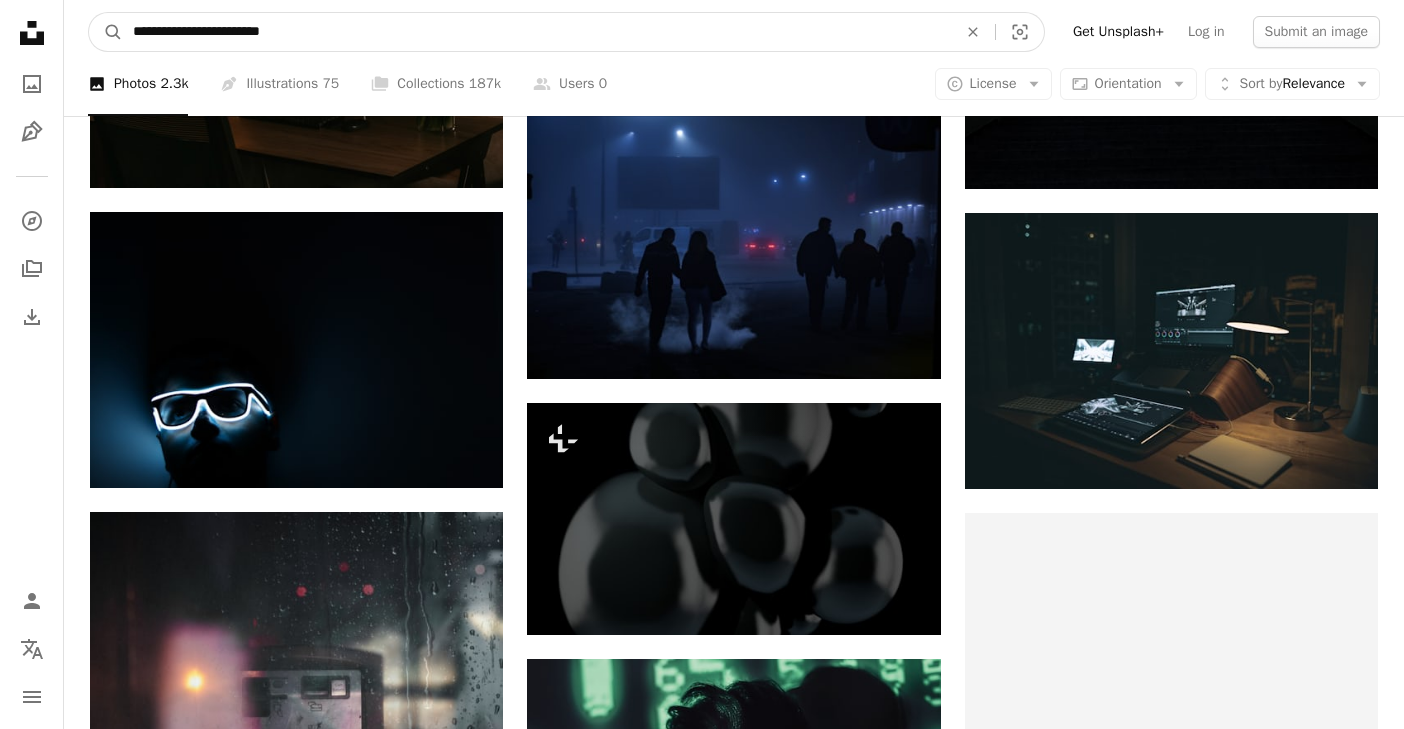 type on "**********" 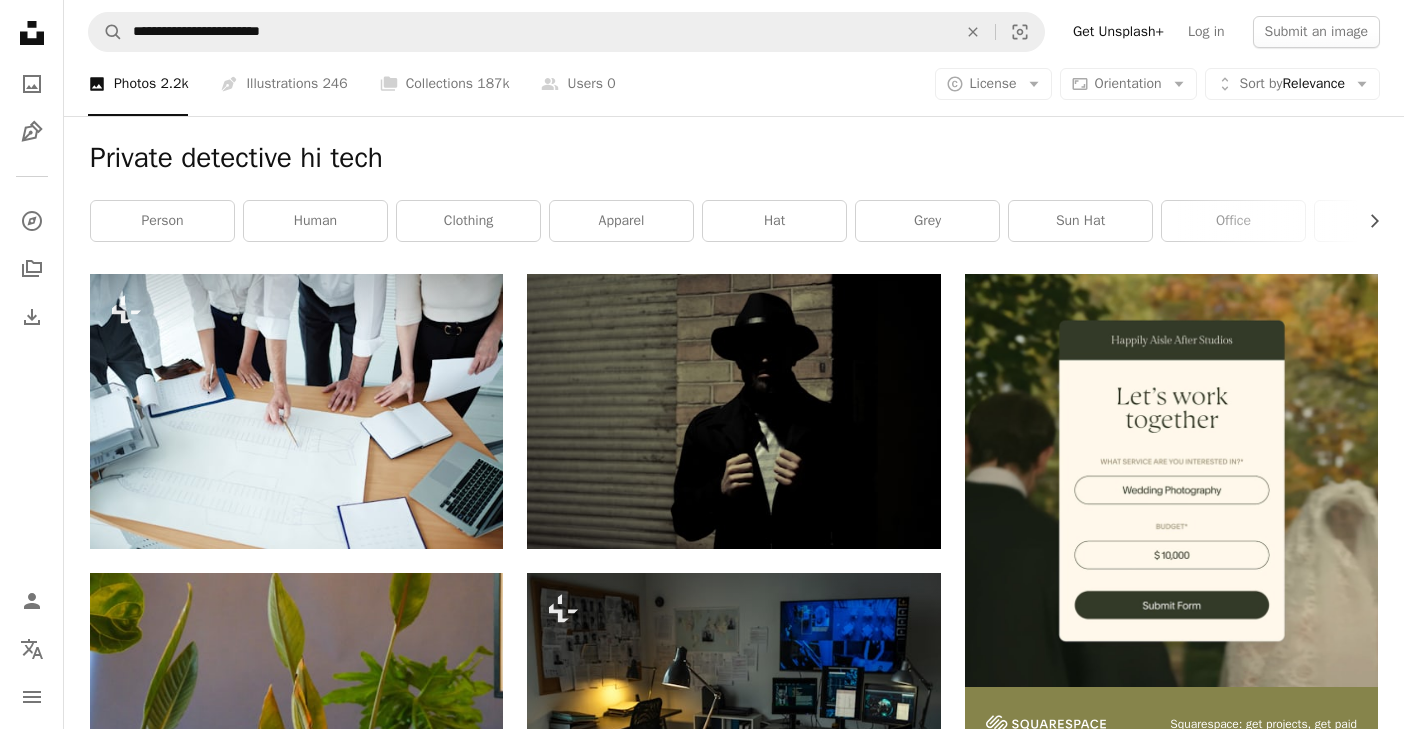 scroll, scrollTop: 0, scrollLeft: 0, axis: both 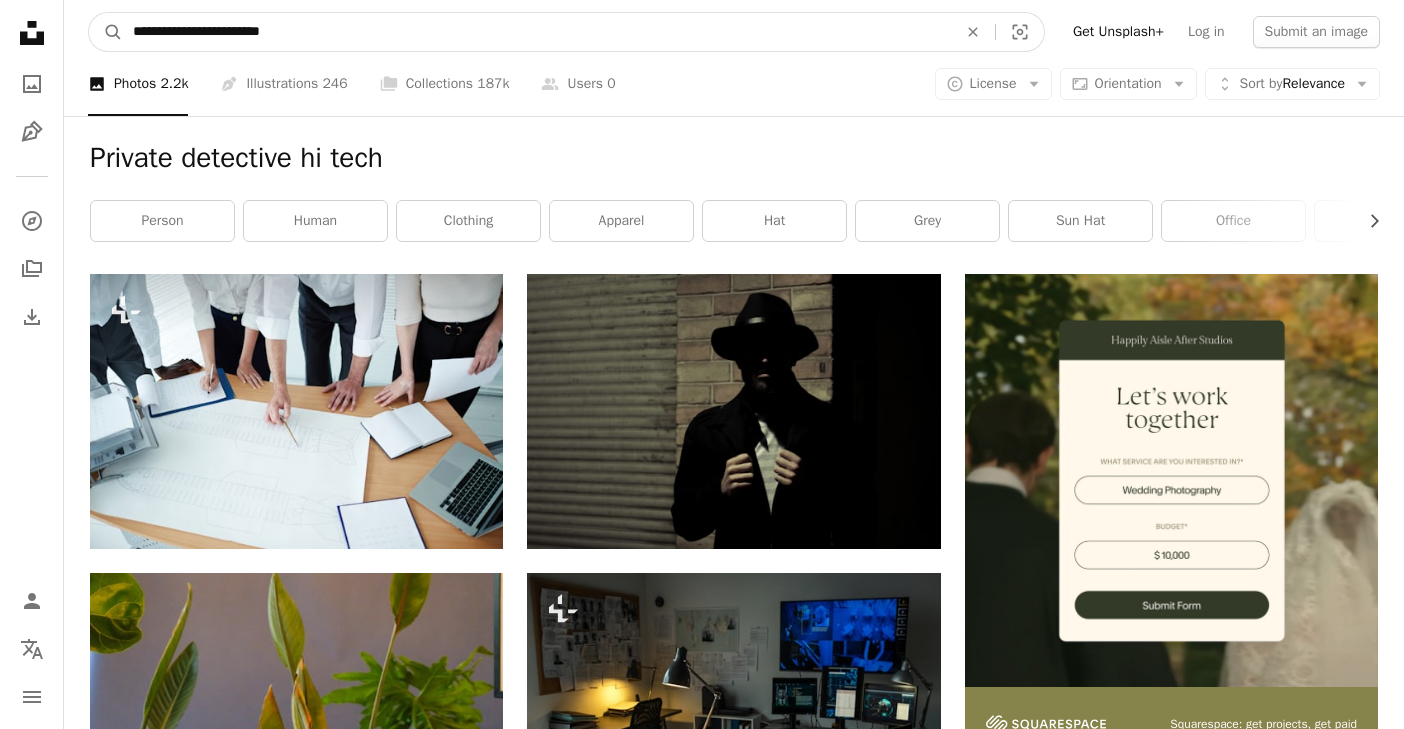 drag, startPoint x: 245, startPoint y: 35, endPoint x: 31, endPoint y: 34, distance: 214.00233 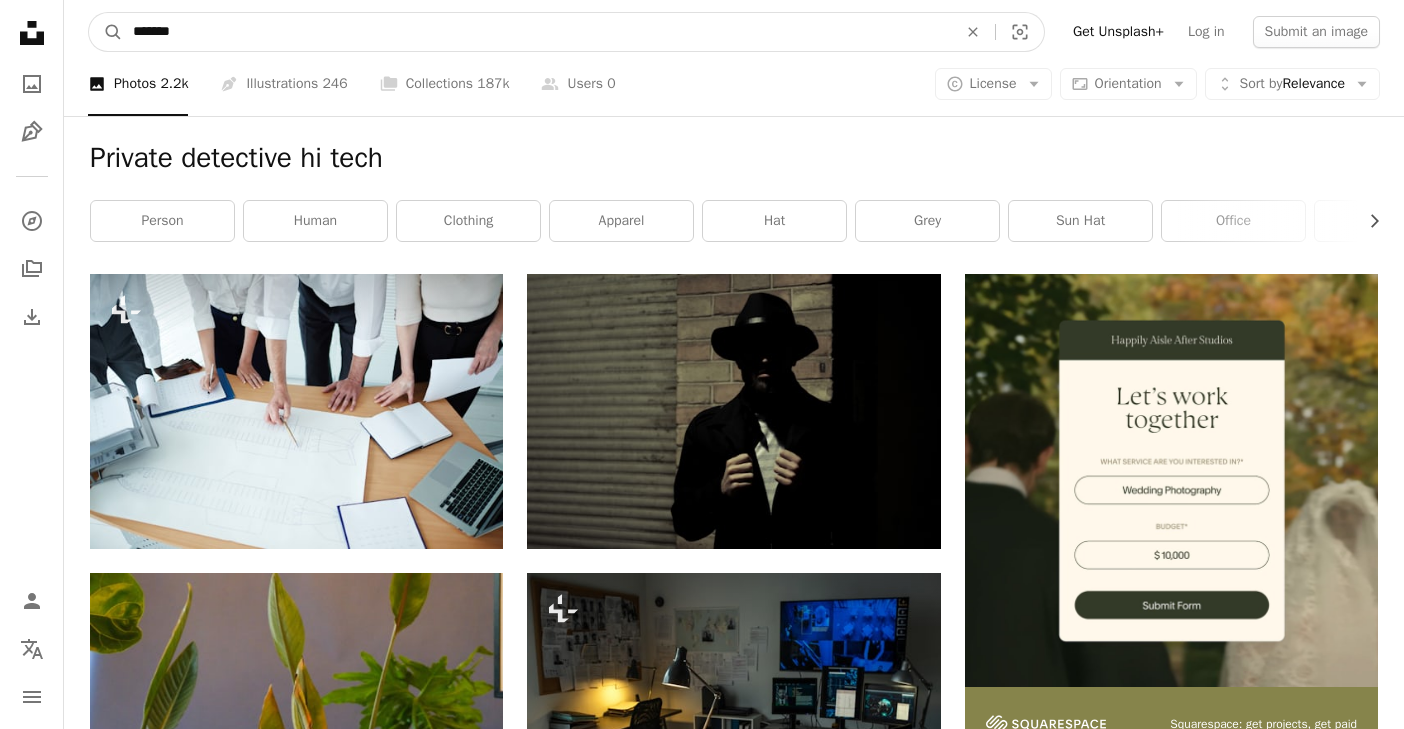 click on "*******" at bounding box center (537, 32) 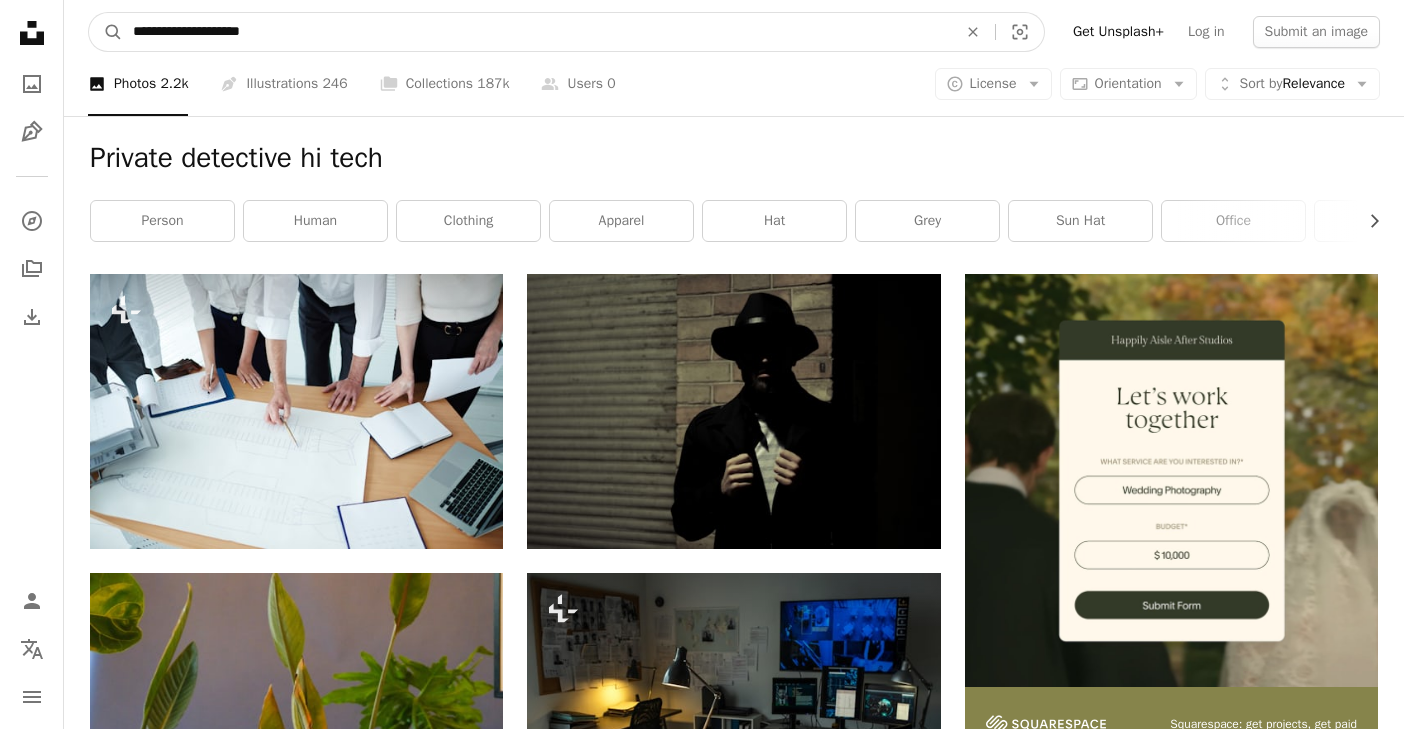 type on "**********" 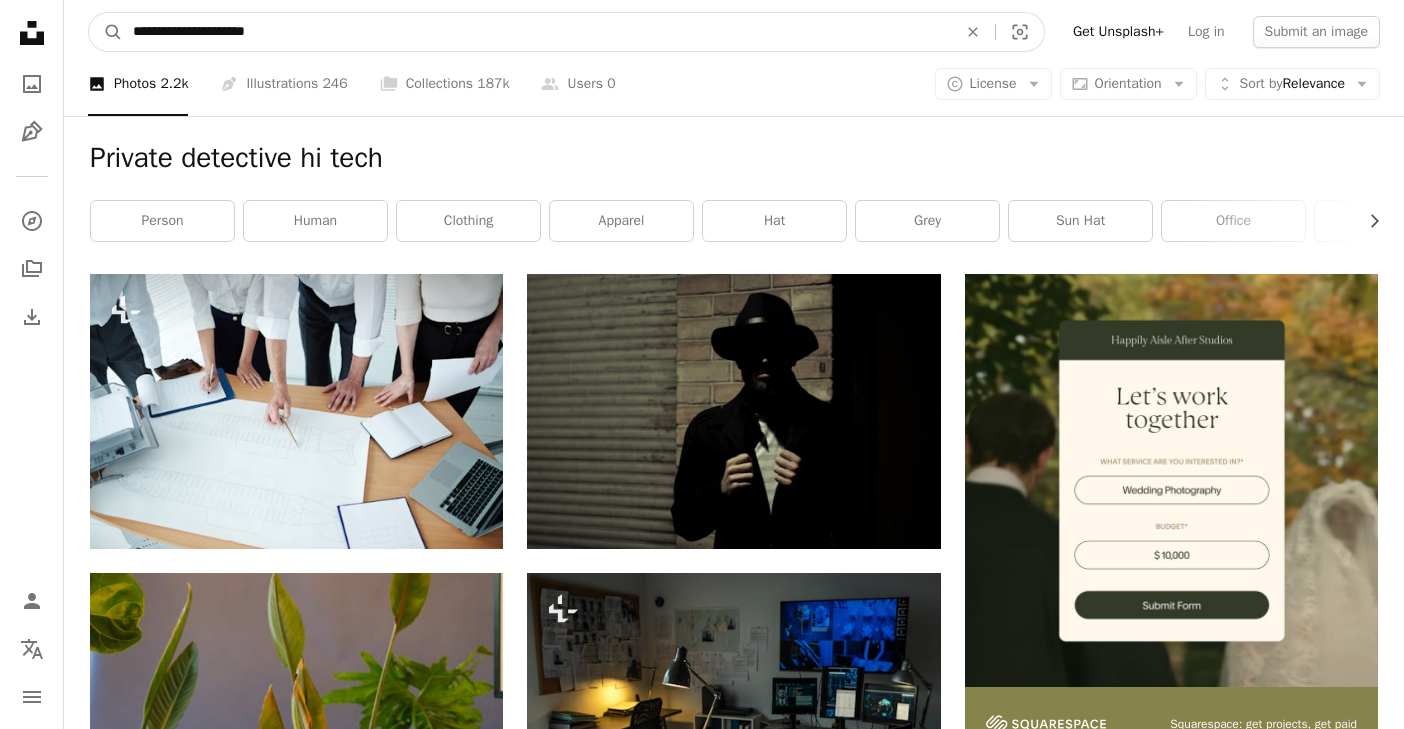 click on "A magnifying glass" at bounding box center (106, 32) 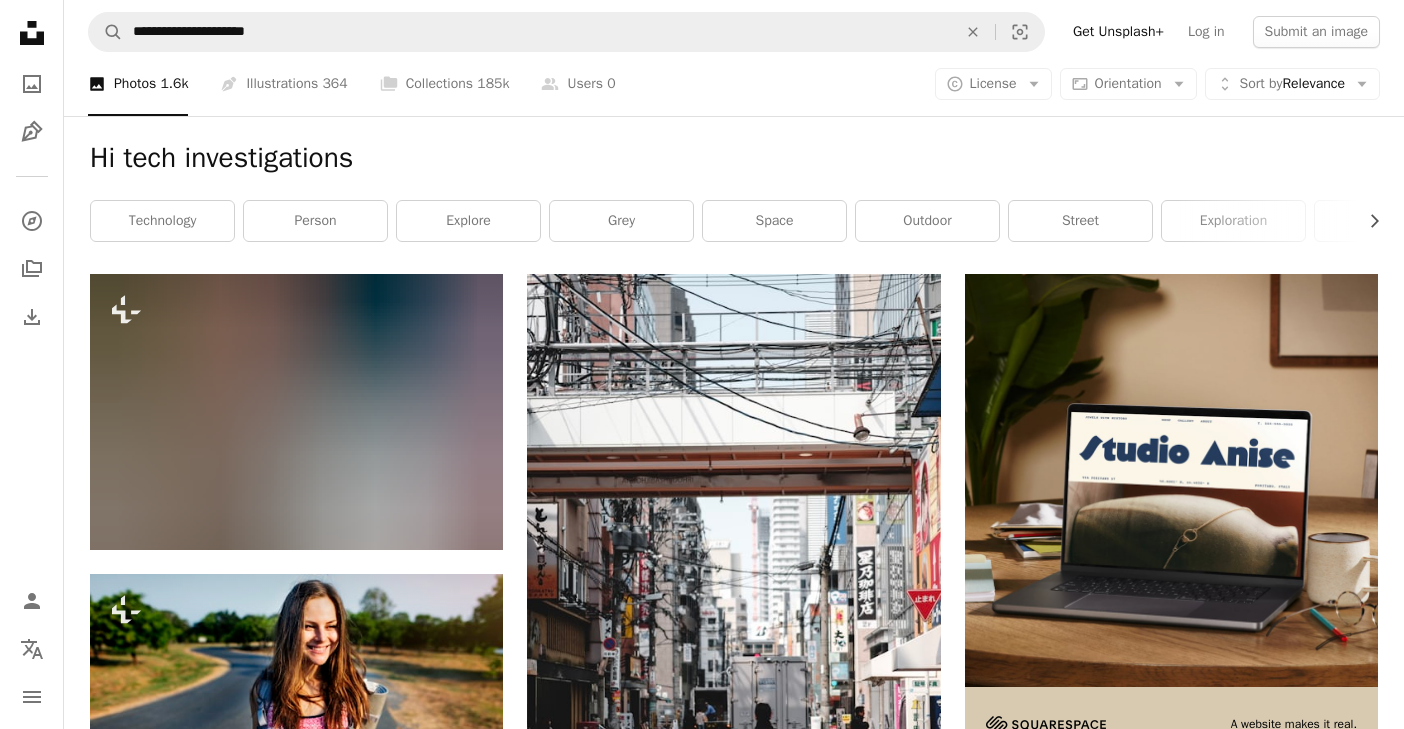 scroll, scrollTop: 0, scrollLeft: 0, axis: both 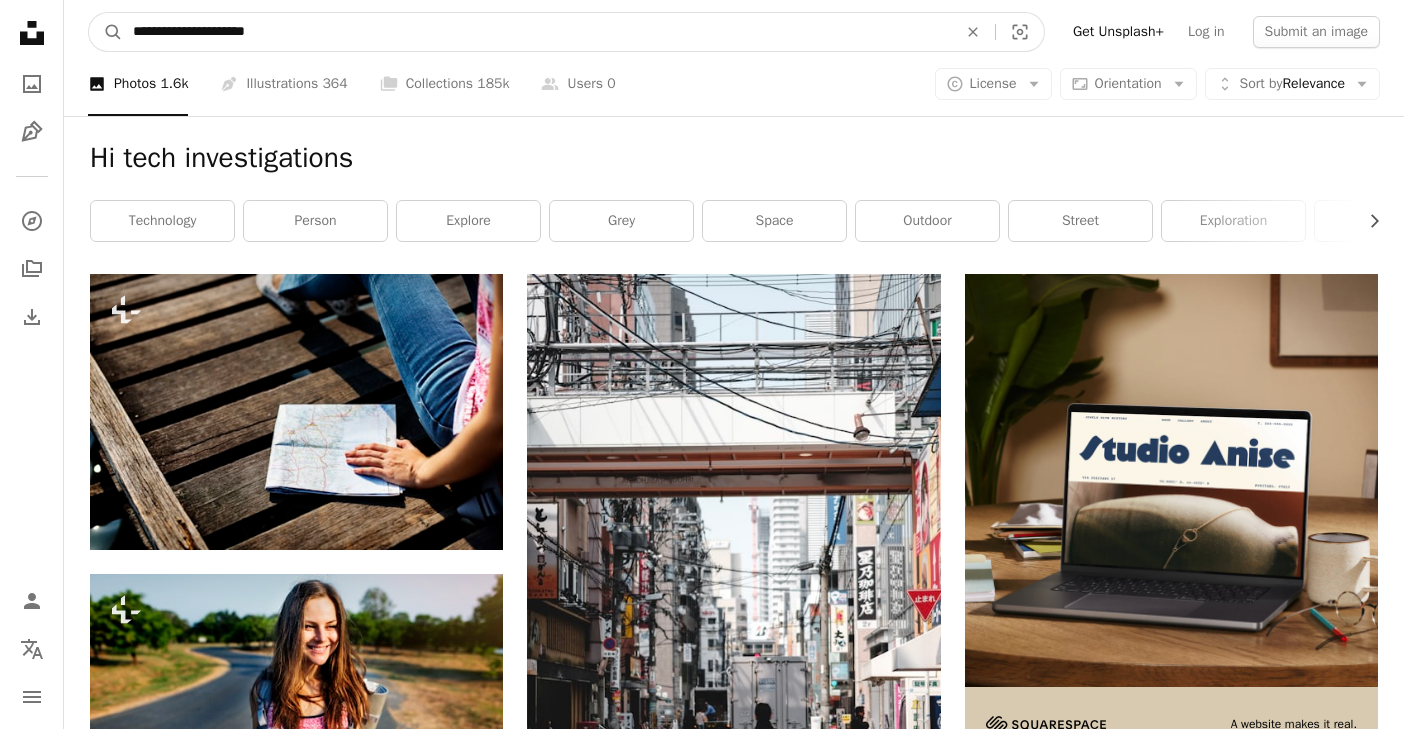click on "**********" at bounding box center [537, 32] 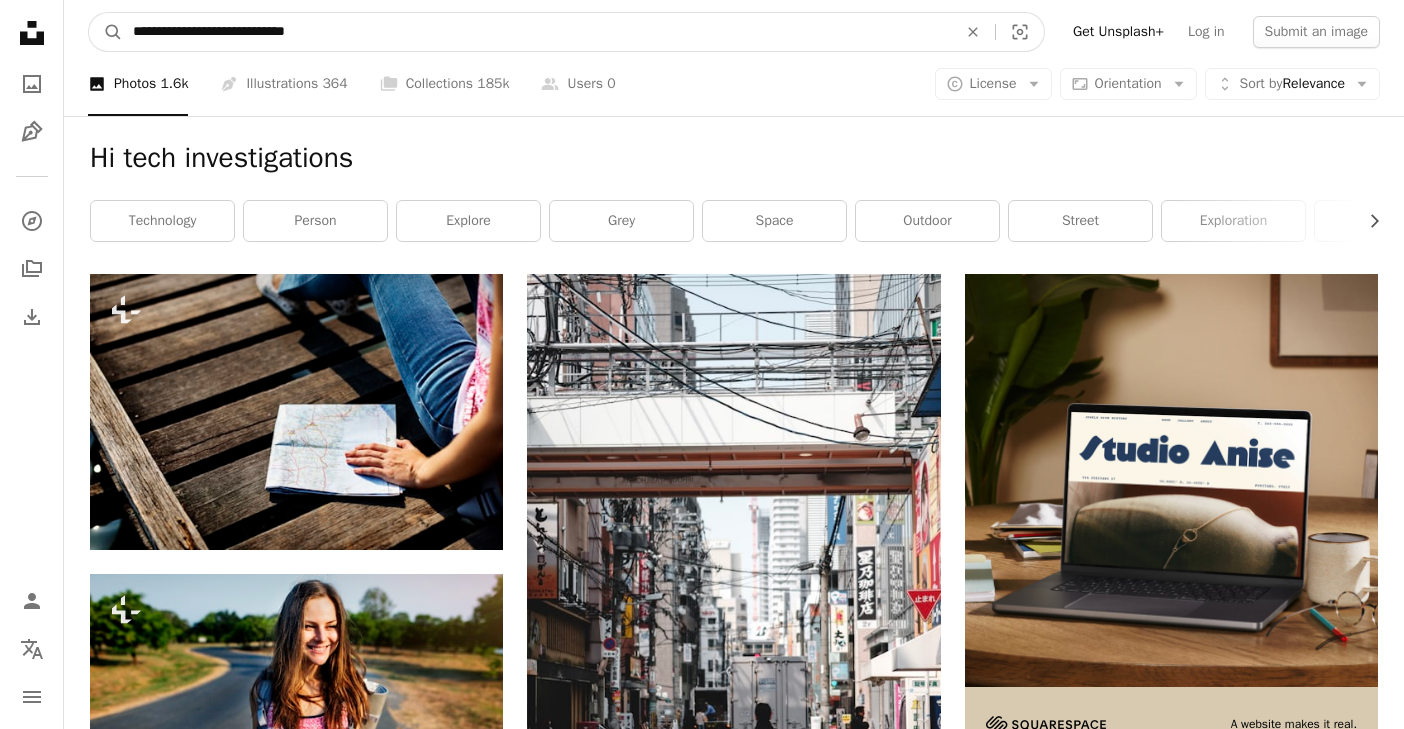 type on "**********" 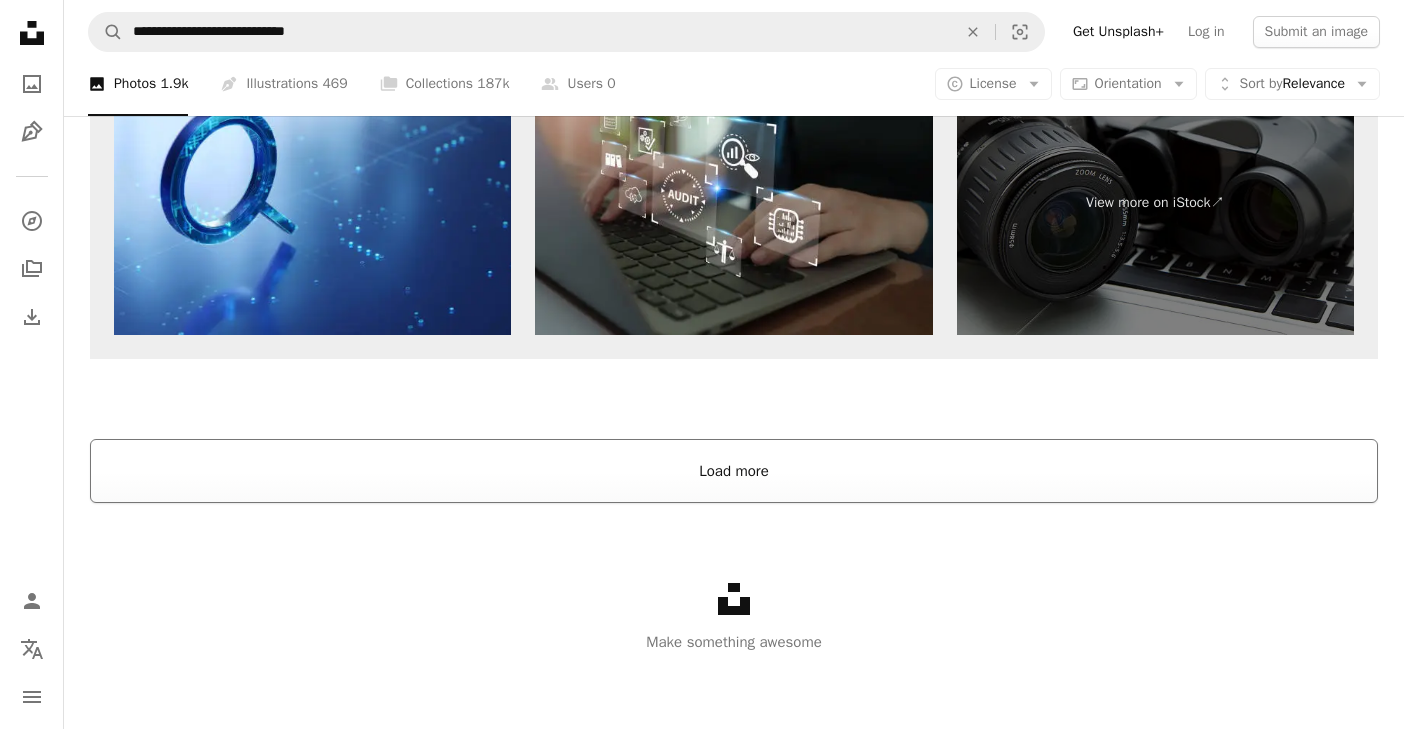 click on "Load more" at bounding box center [734, 471] 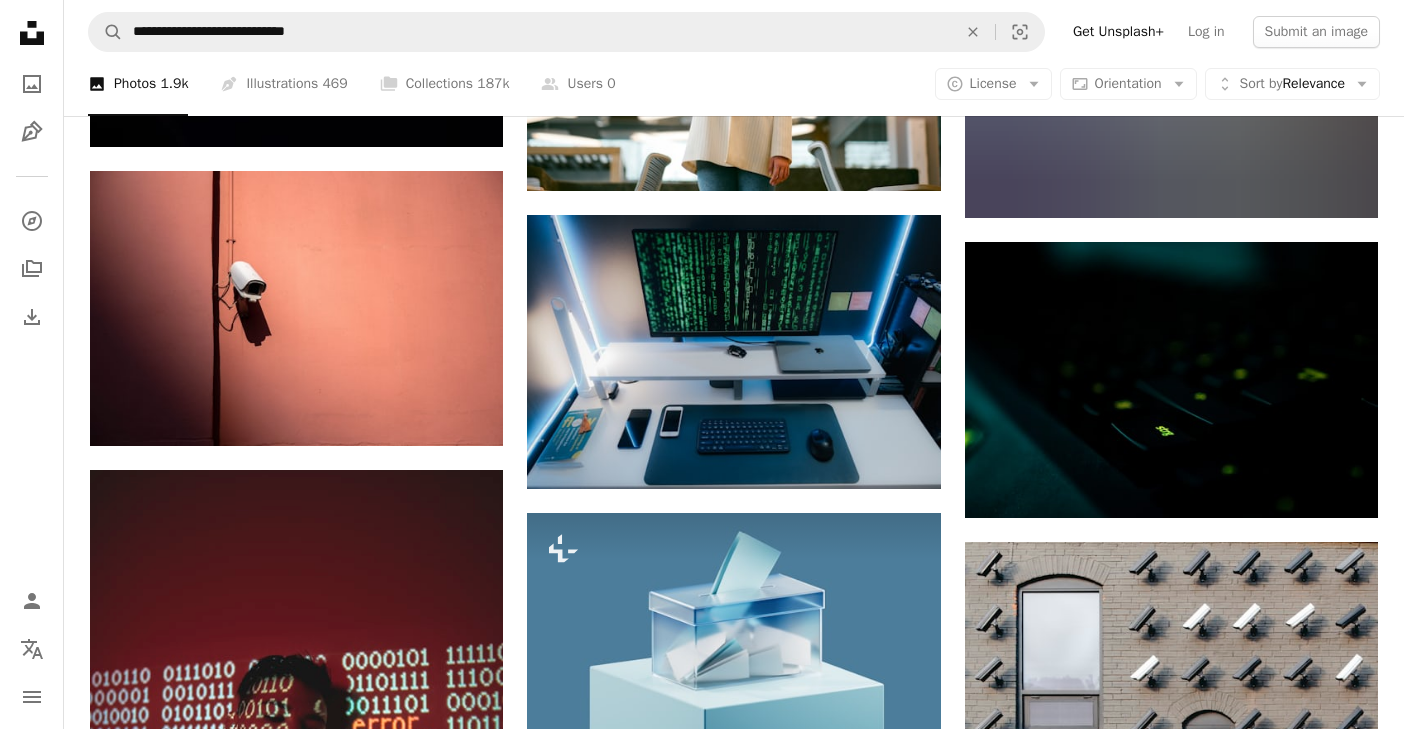 scroll, scrollTop: 14818, scrollLeft: 0, axis: vertical 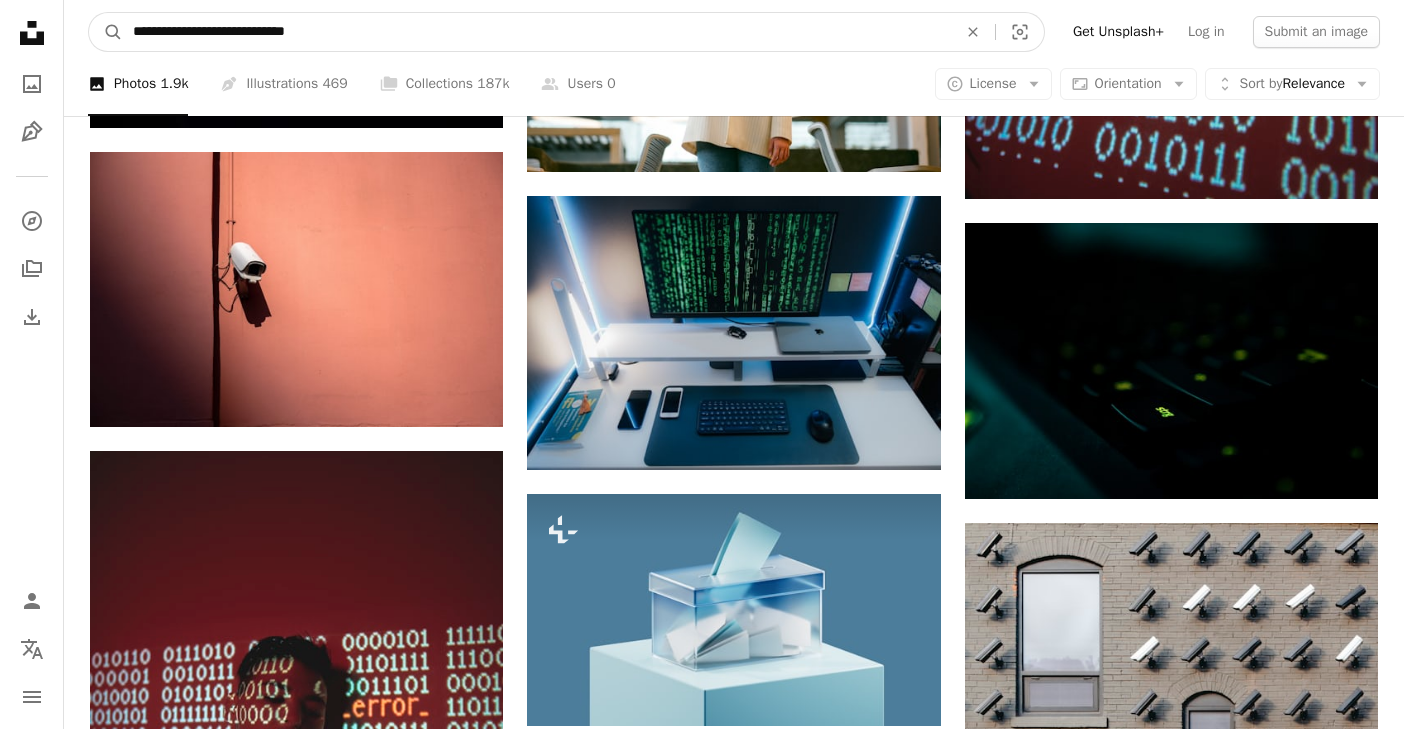 click on "**********" at bounding box center [537, 32] 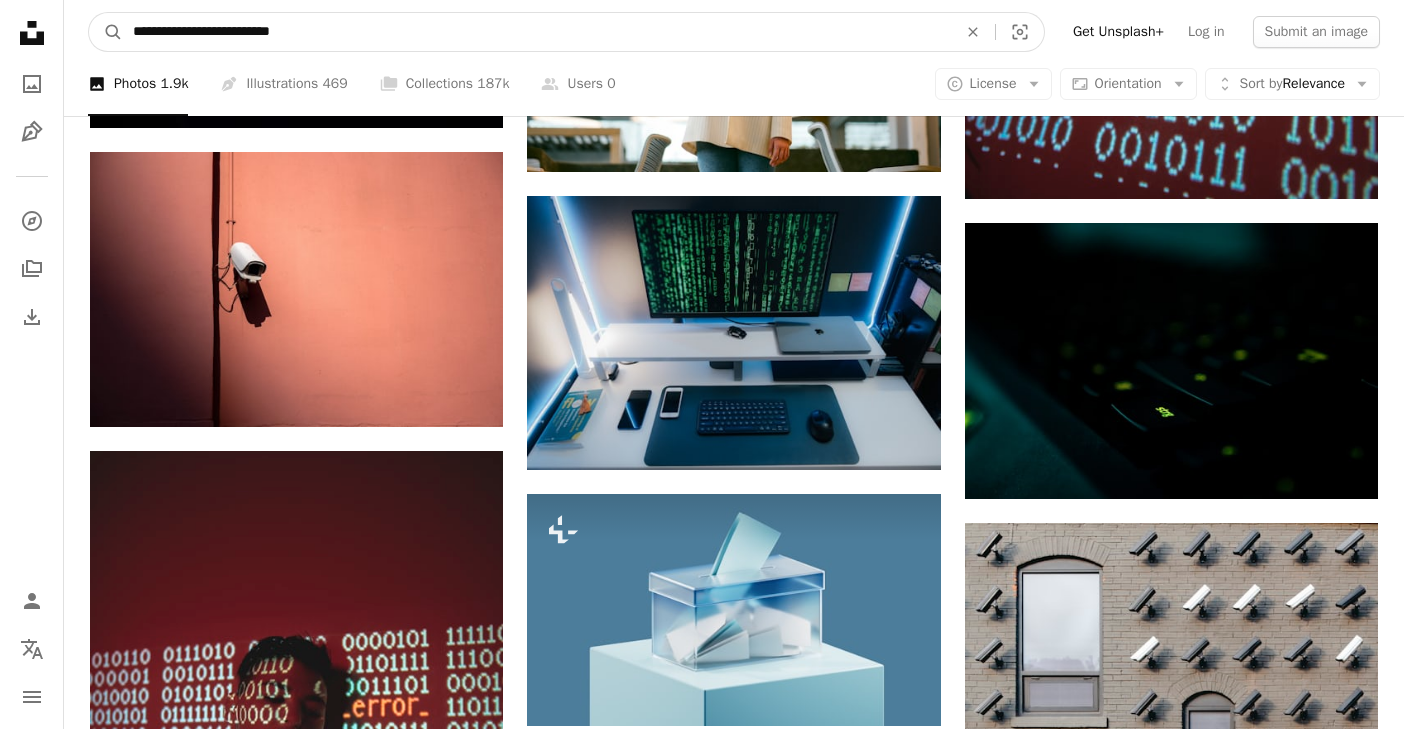 type on "**********" 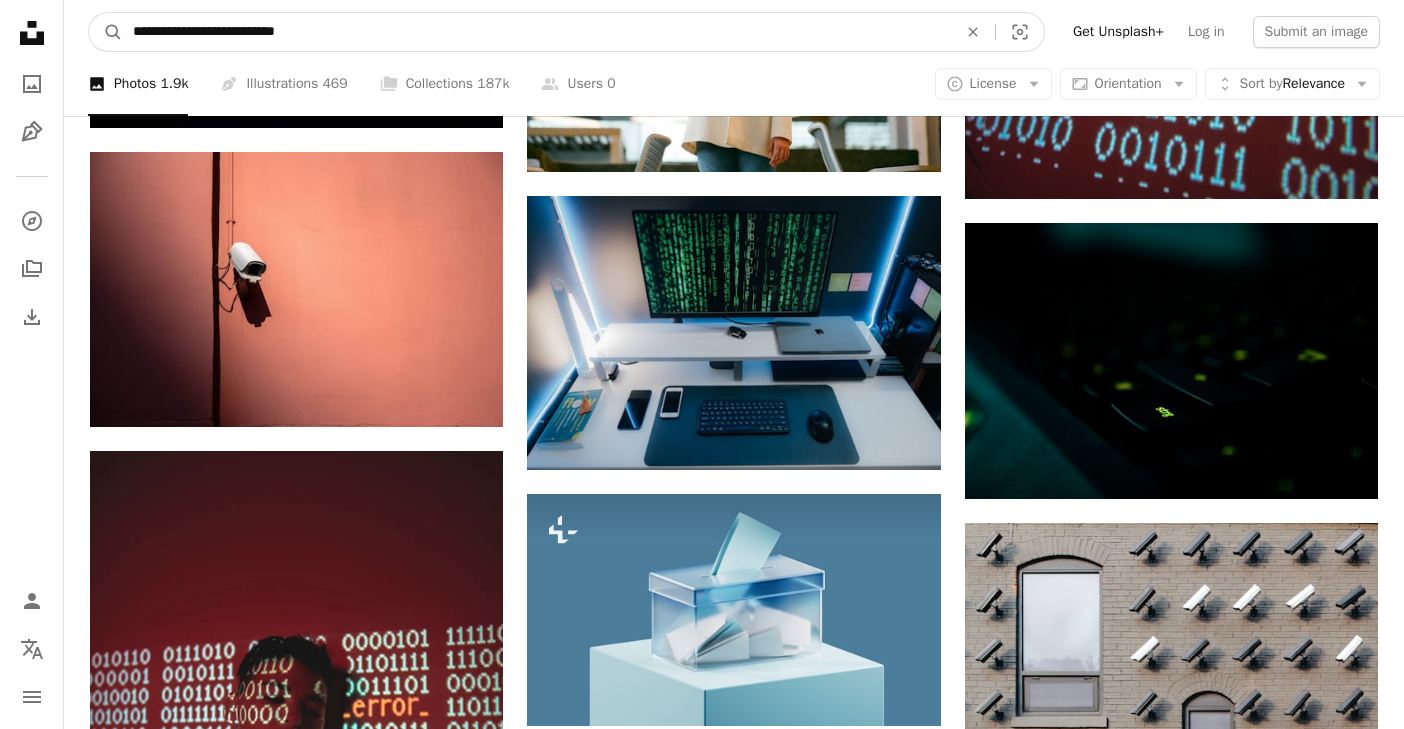 click on "A magnifying glass" at bounding box center (106, 32) 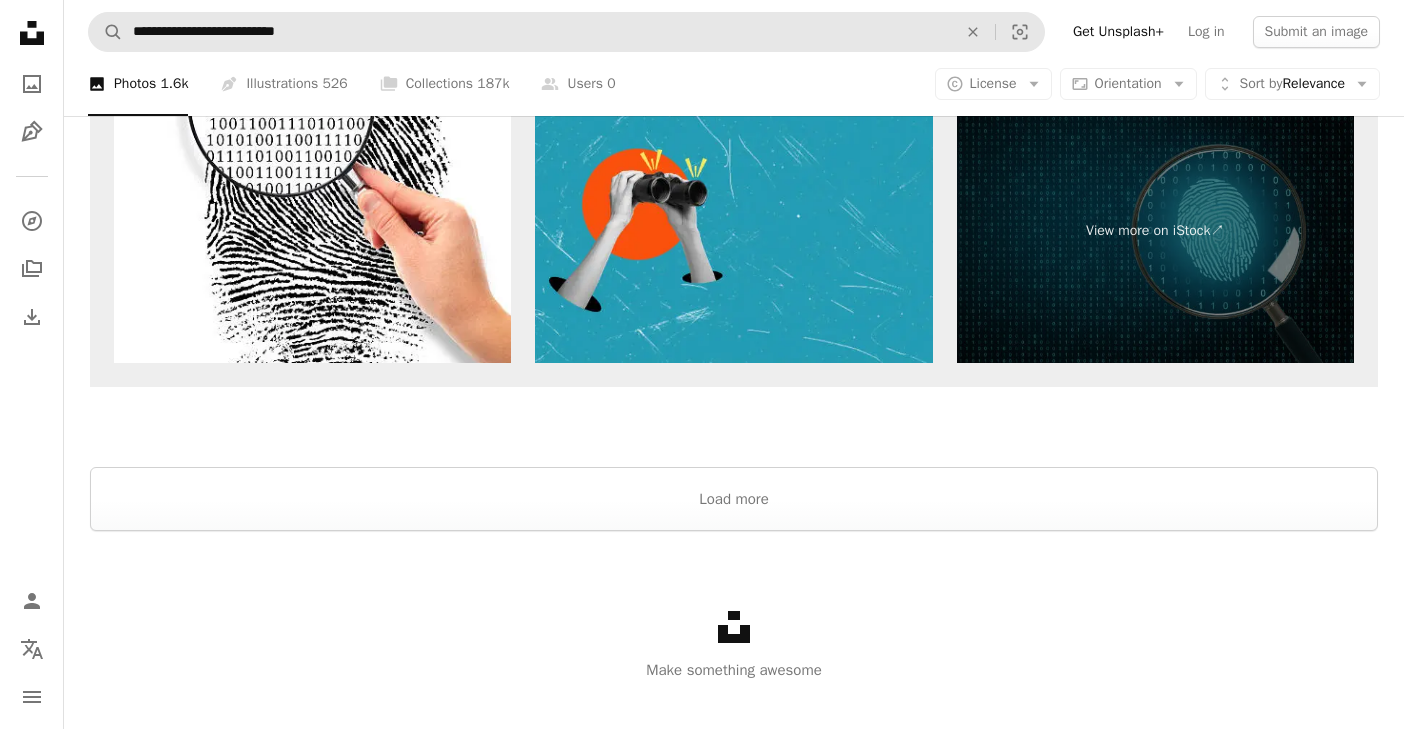 scroll, scrollTop: 3691, scrollLeft: 0, axis: vertical 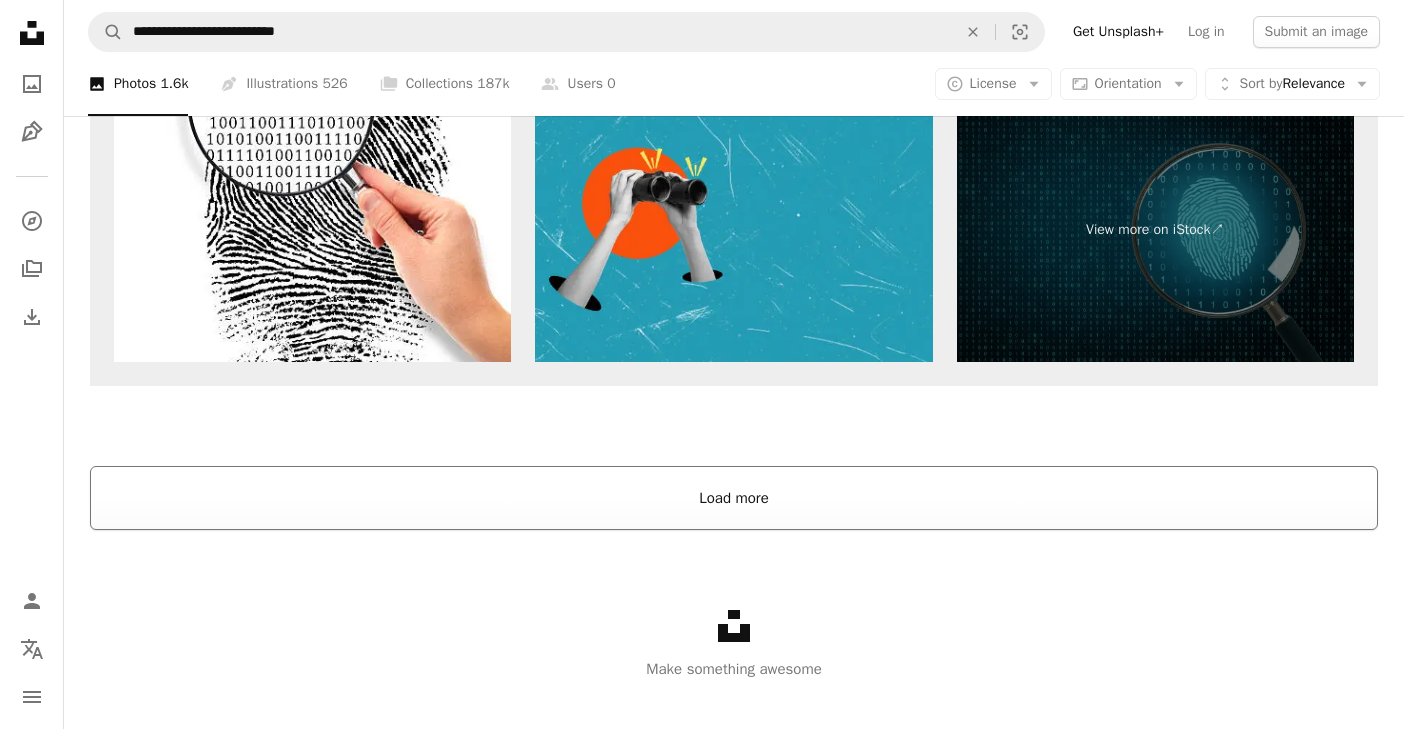 click on "Load more" at bounding box center (734, 498) 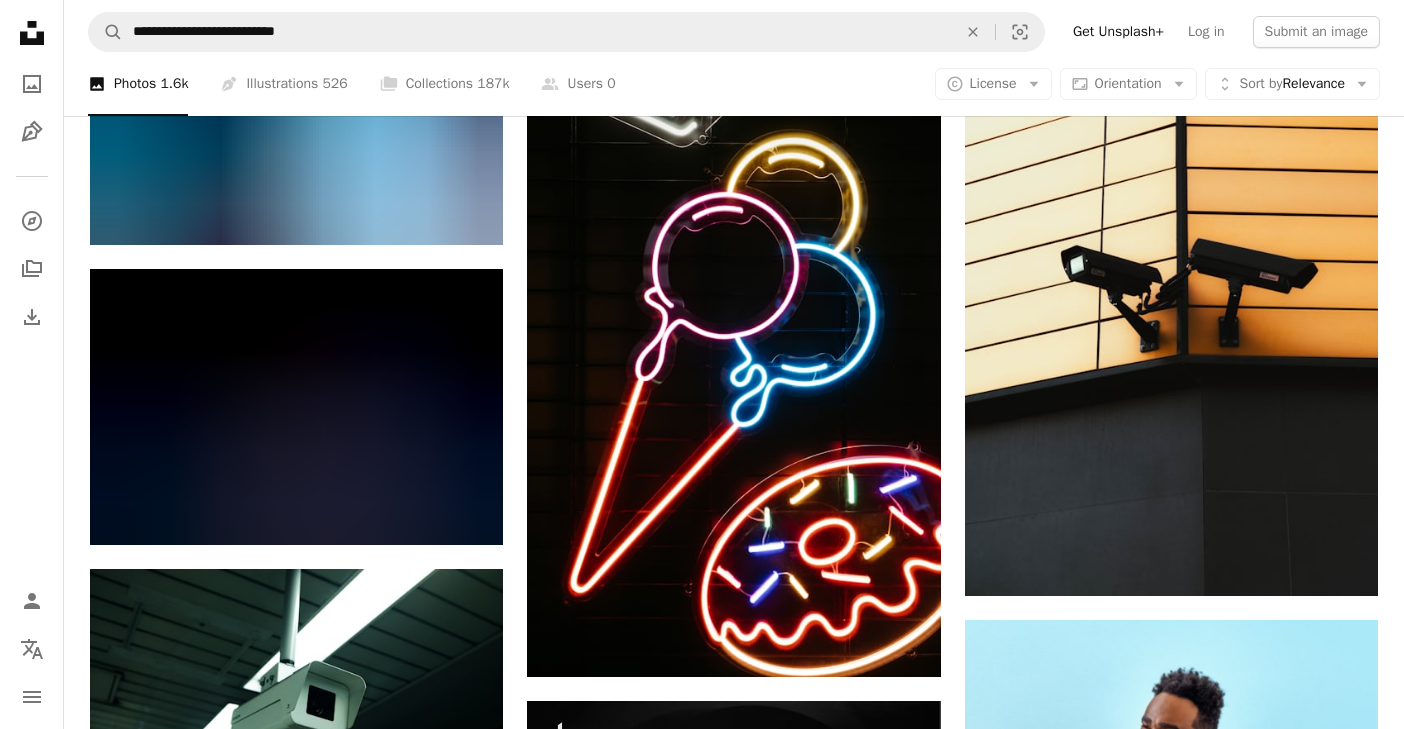 scroll, scrollTop: 8755, scrollLeft: 0, axis: vertical 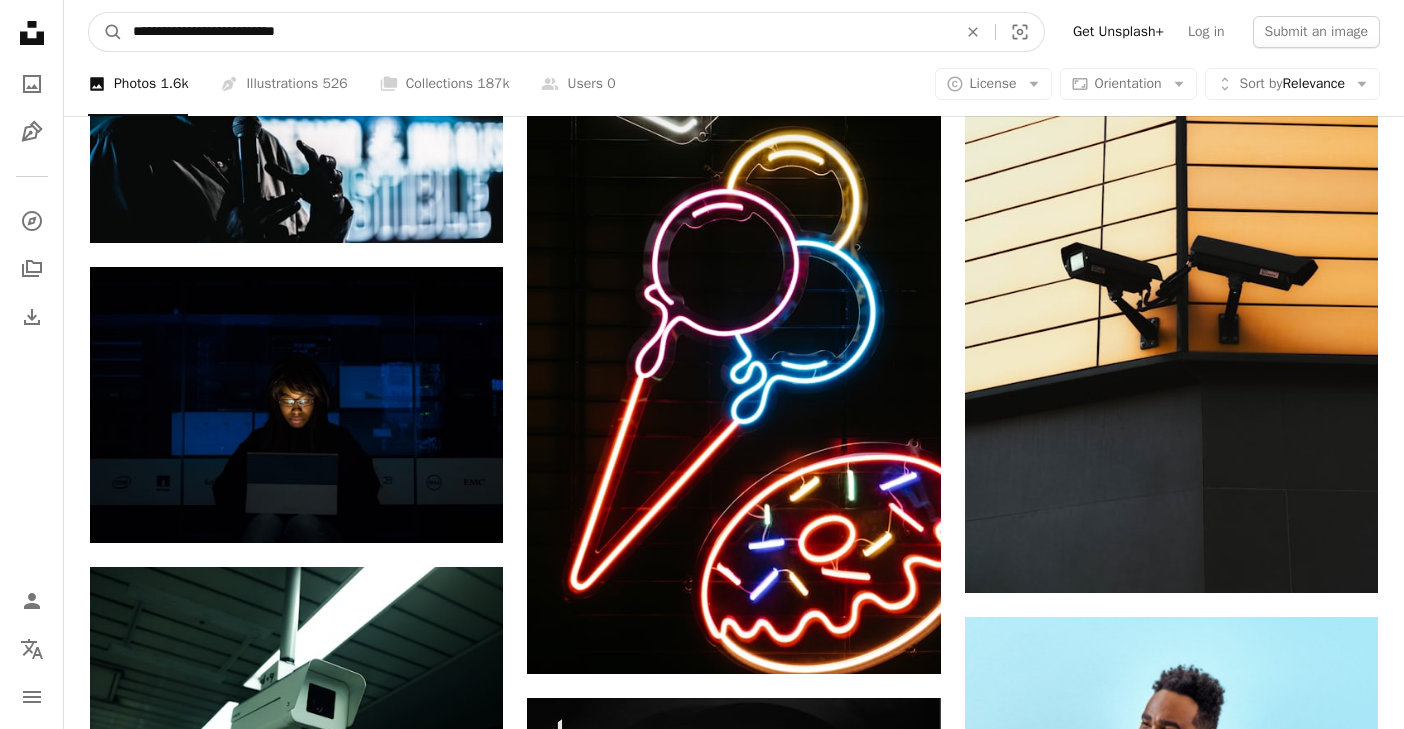 drag, startPoint x: 181, startPoint y: 28, endPoint x: 388, endPoint y: 42, distance: 207.47289 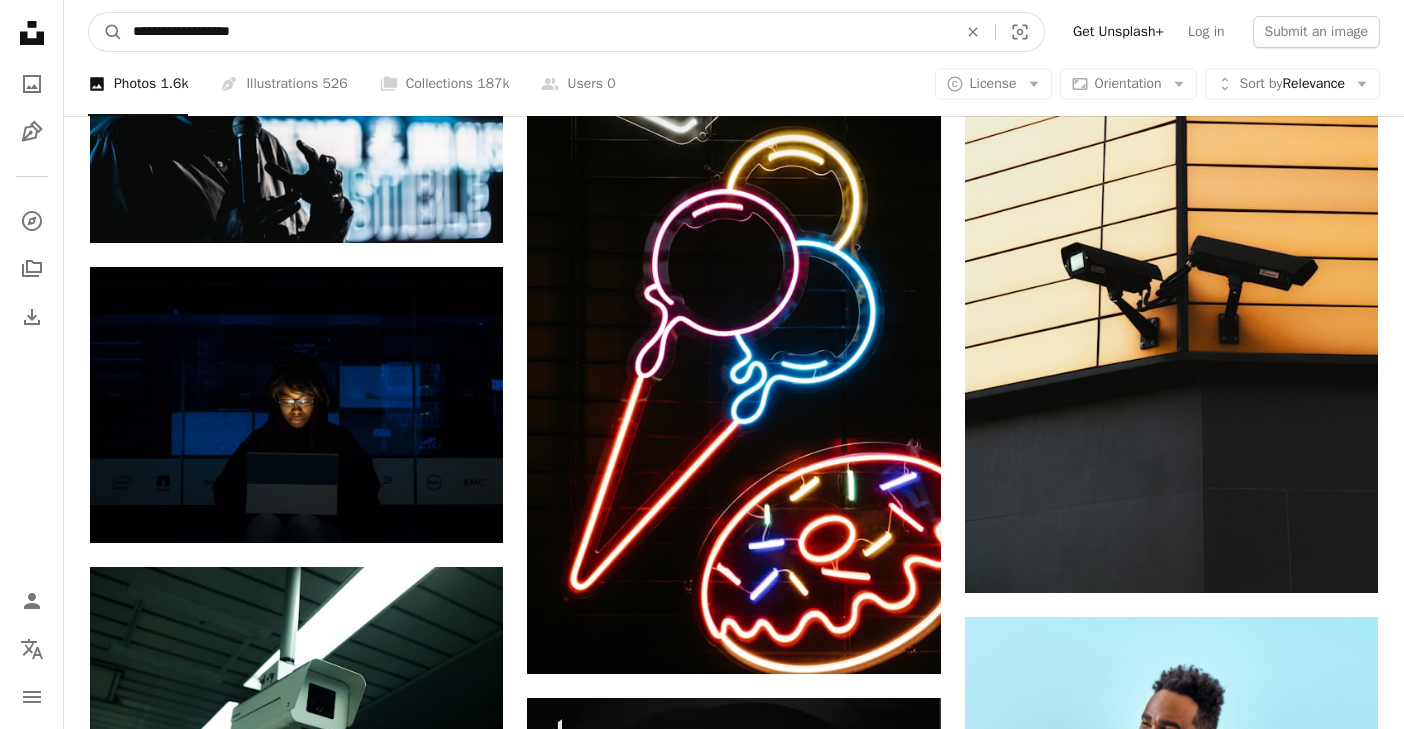 type on "**********" 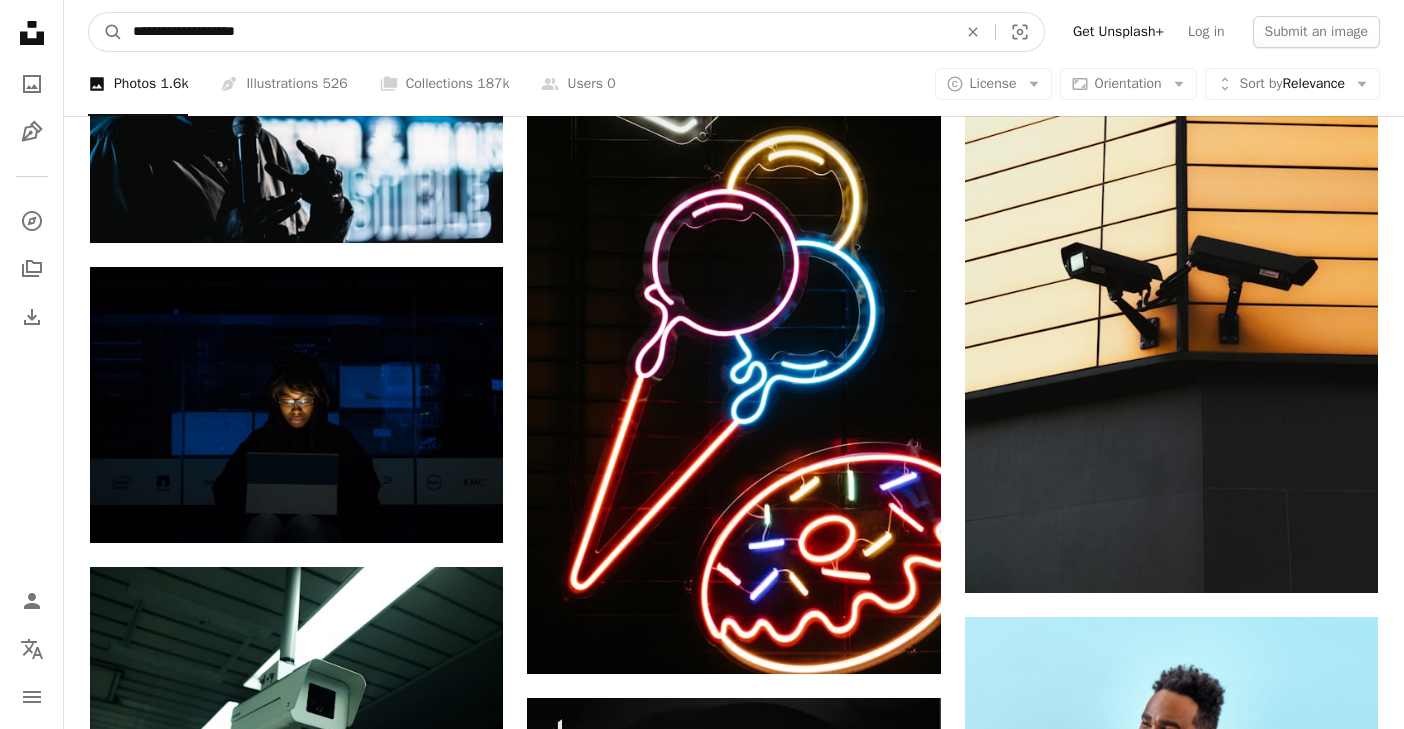 click on "A magnifying glass" at bounding box center (106, 32) 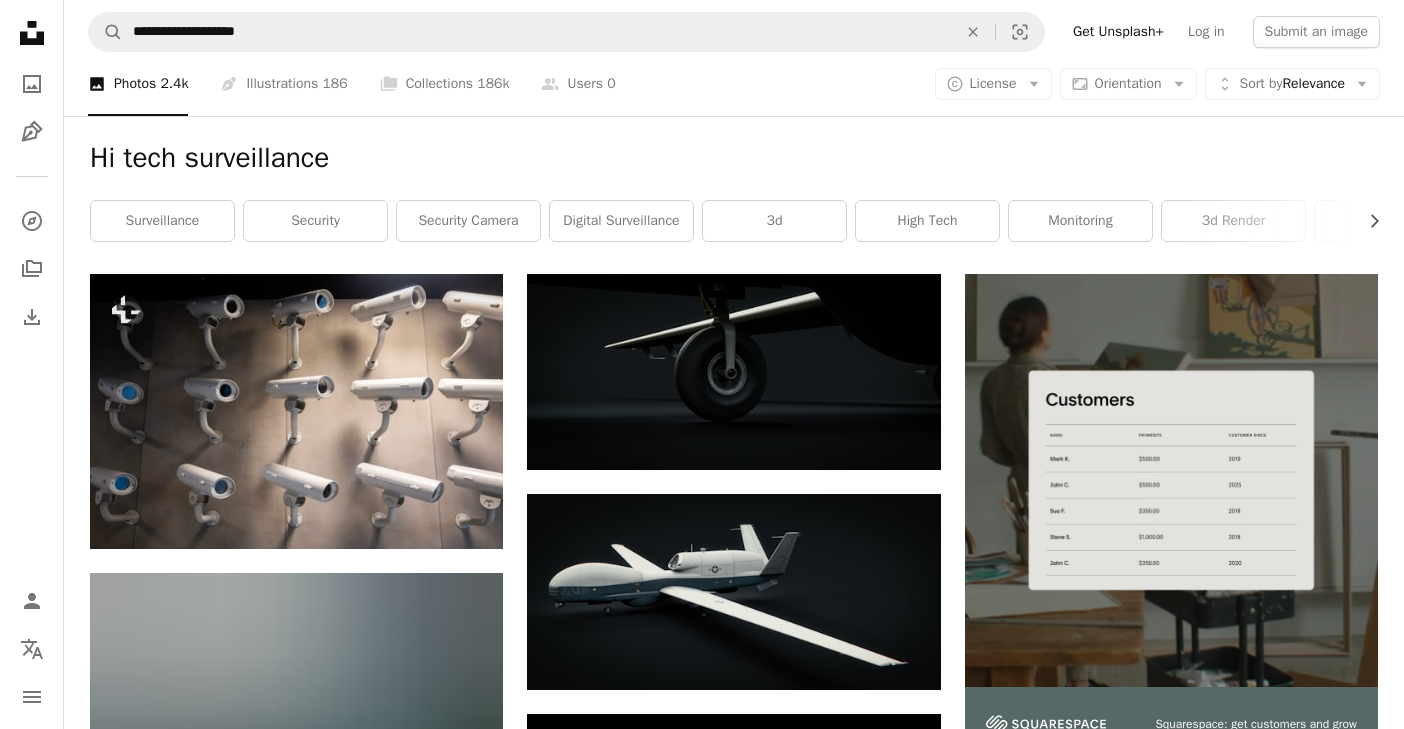 scroll, scrollTop: 0, scrollLeft: 0, axis: both 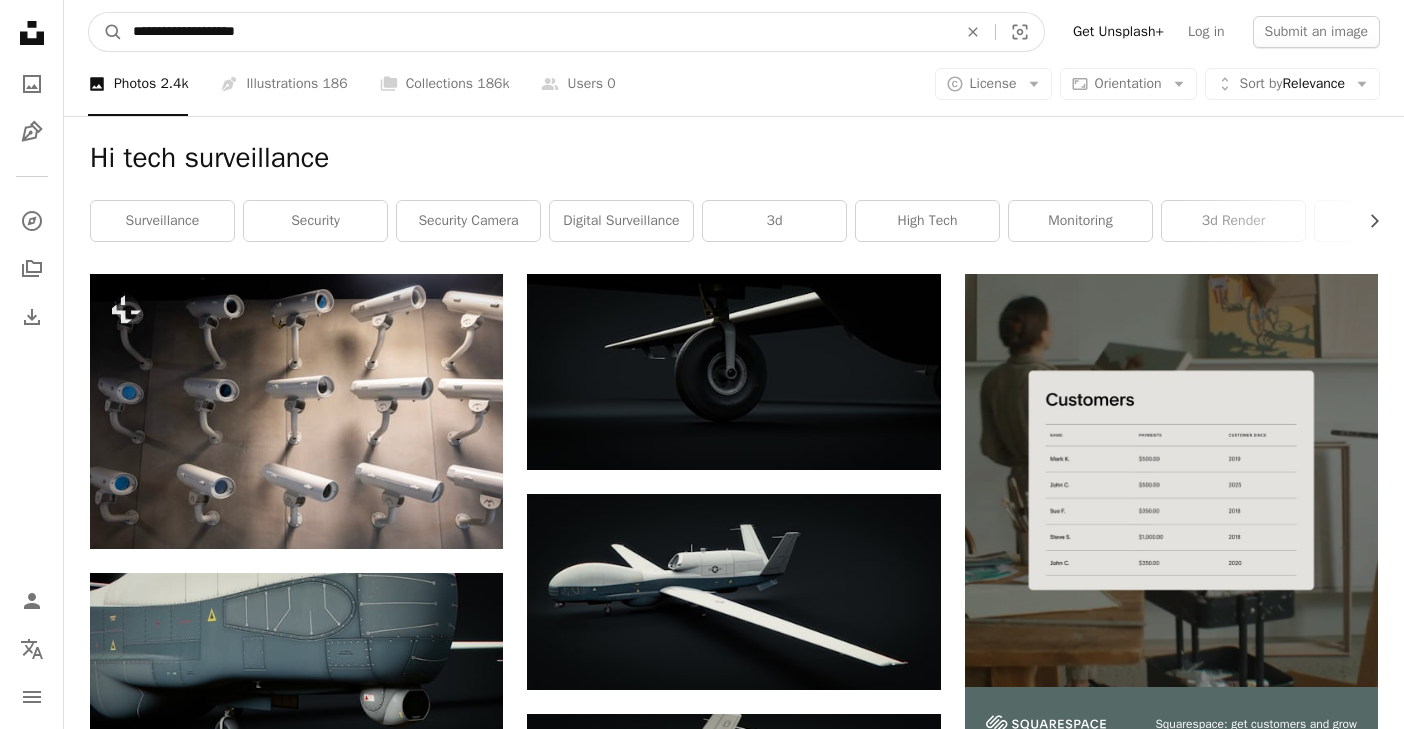 click on "**********" at bounding box center [537, 32] 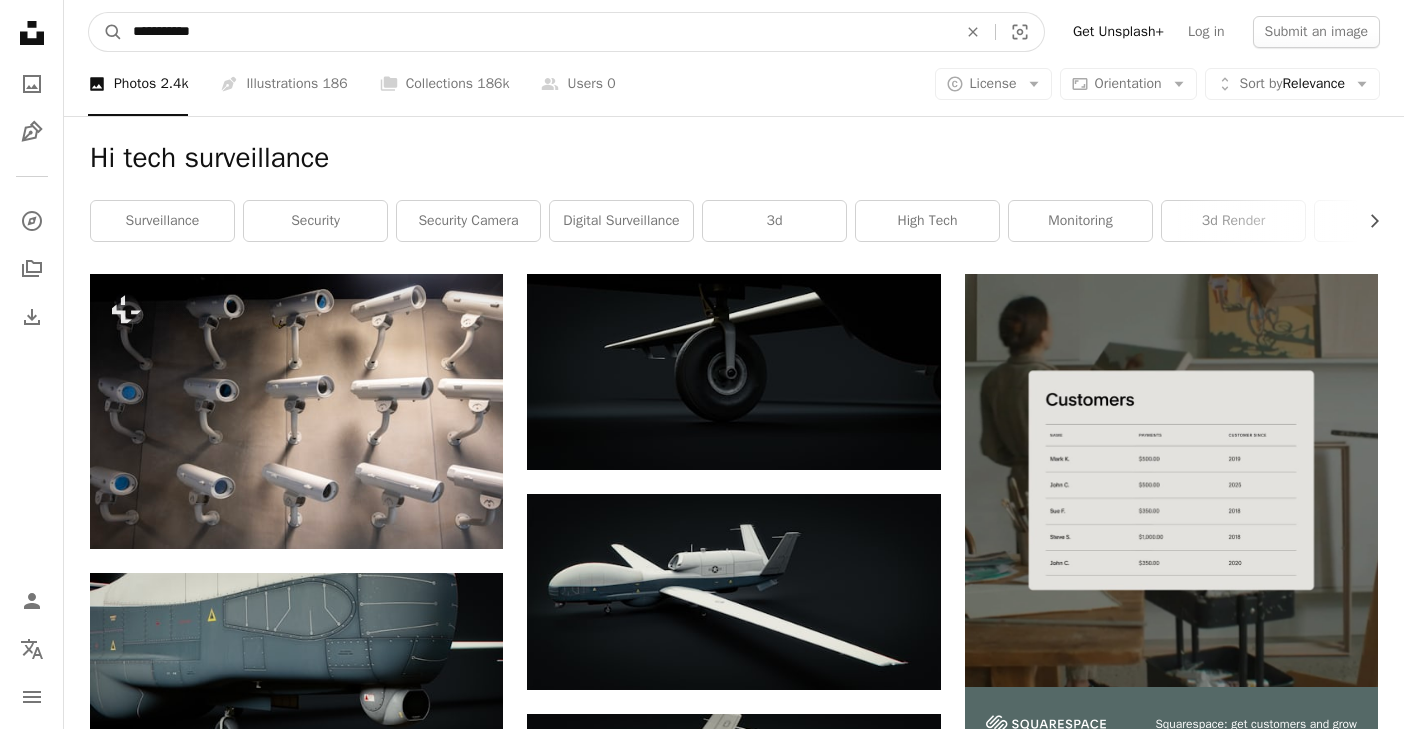 type on "**********" 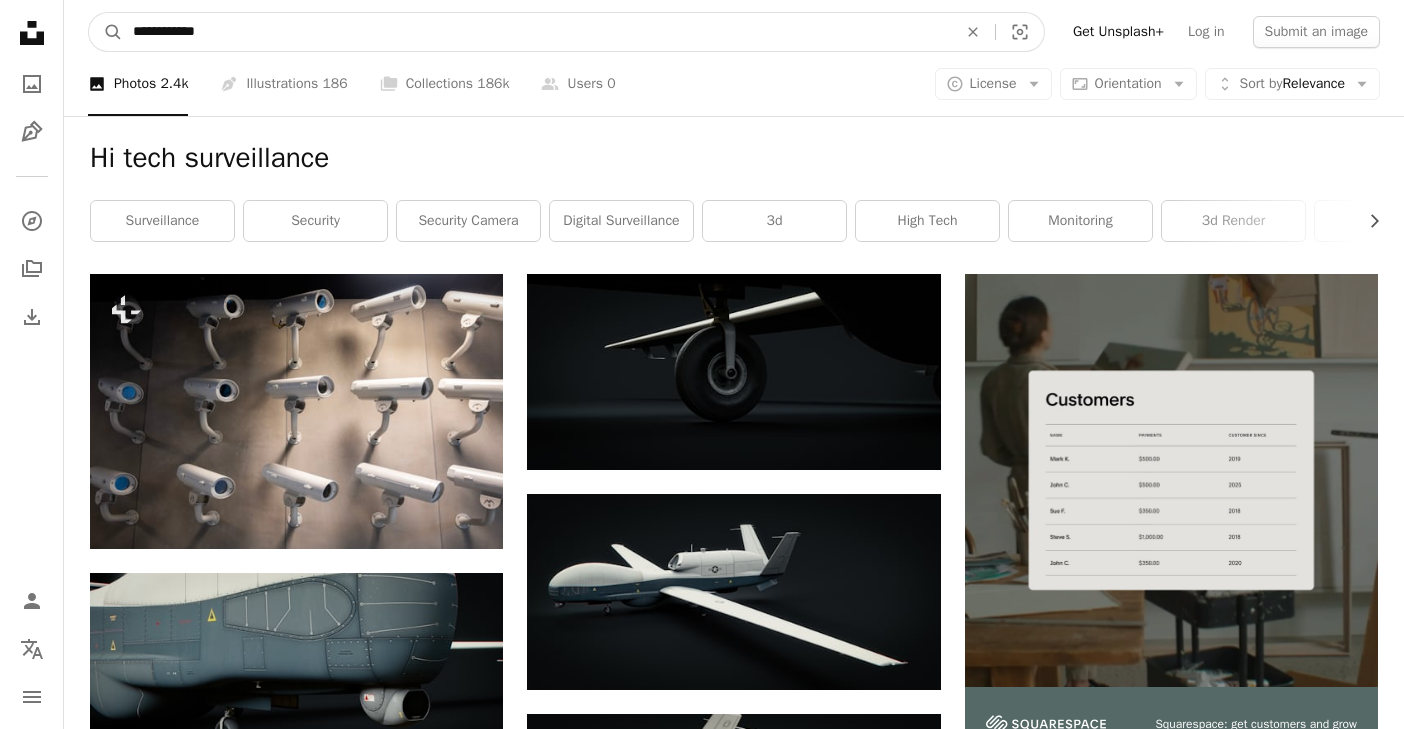 click on "A magnifying glass" at bounding box center (106, 32) 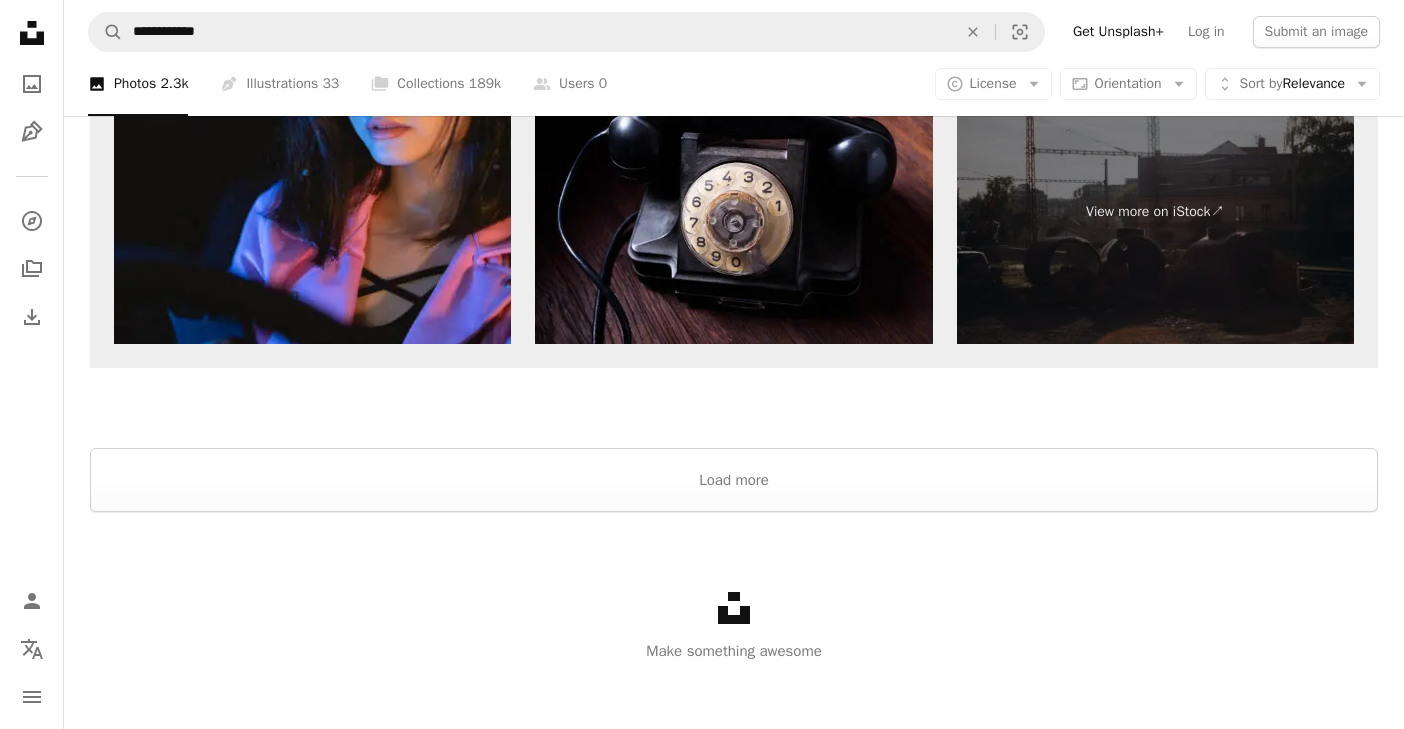 scroll, scrollTop: 4160, scrollLeft: 0, axis: vertical 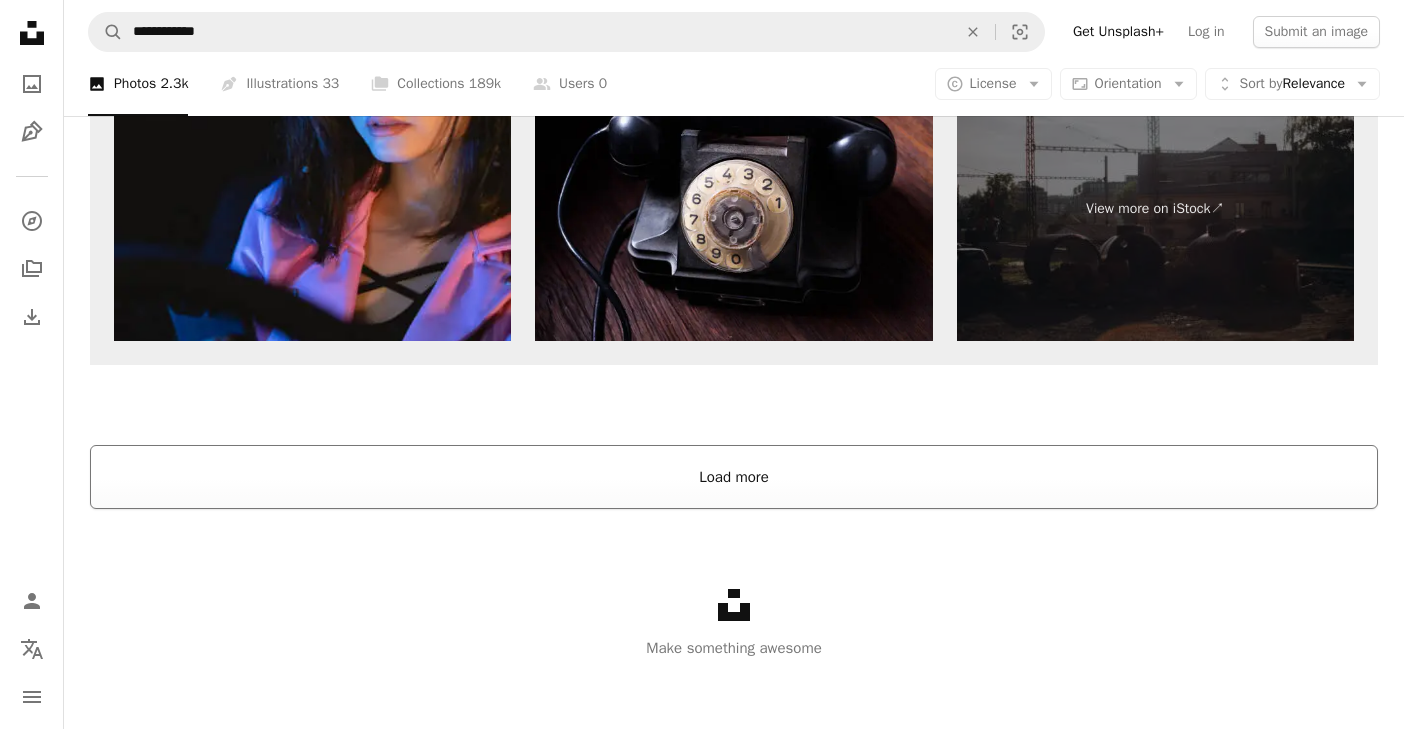 click on "Load more" at bounding box center (734, 477) 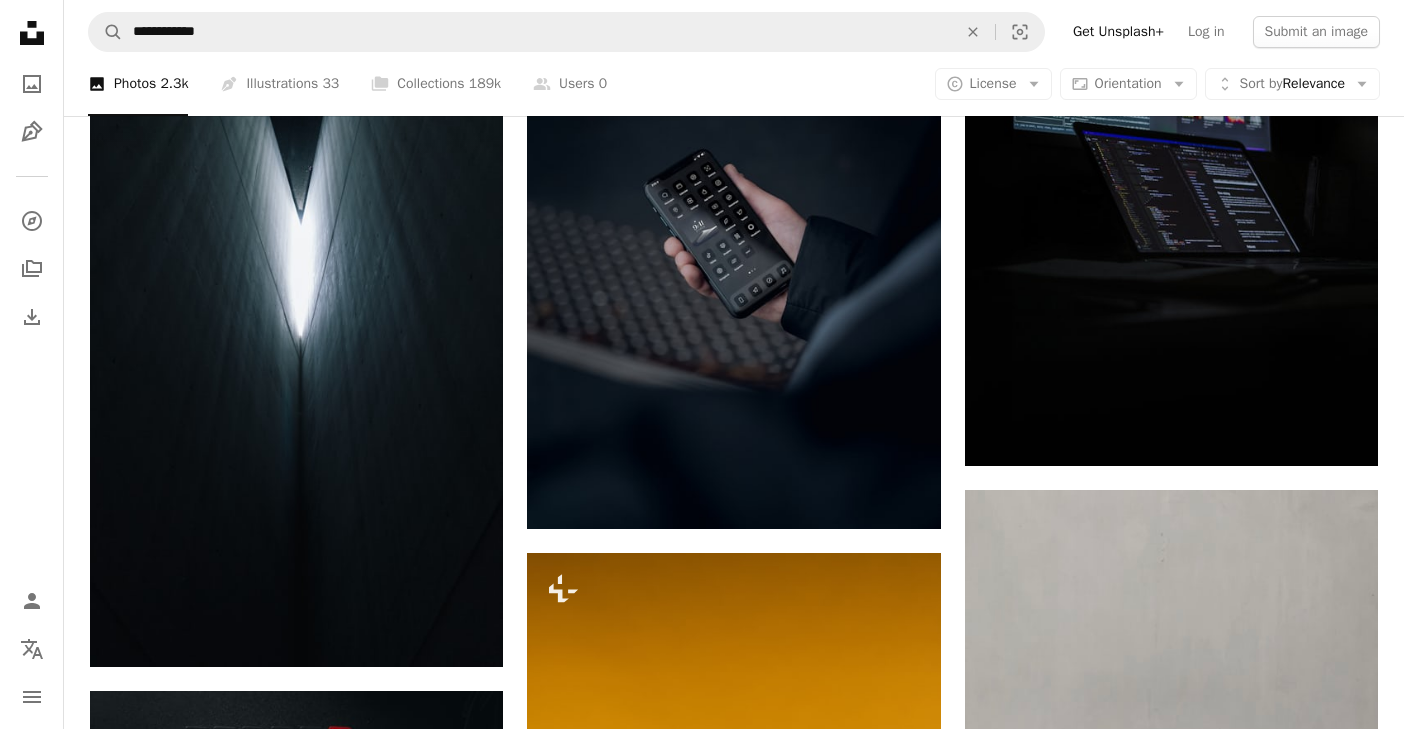 scroll, scrollTop: 2442, scrollLeft: 0, axis: vertical 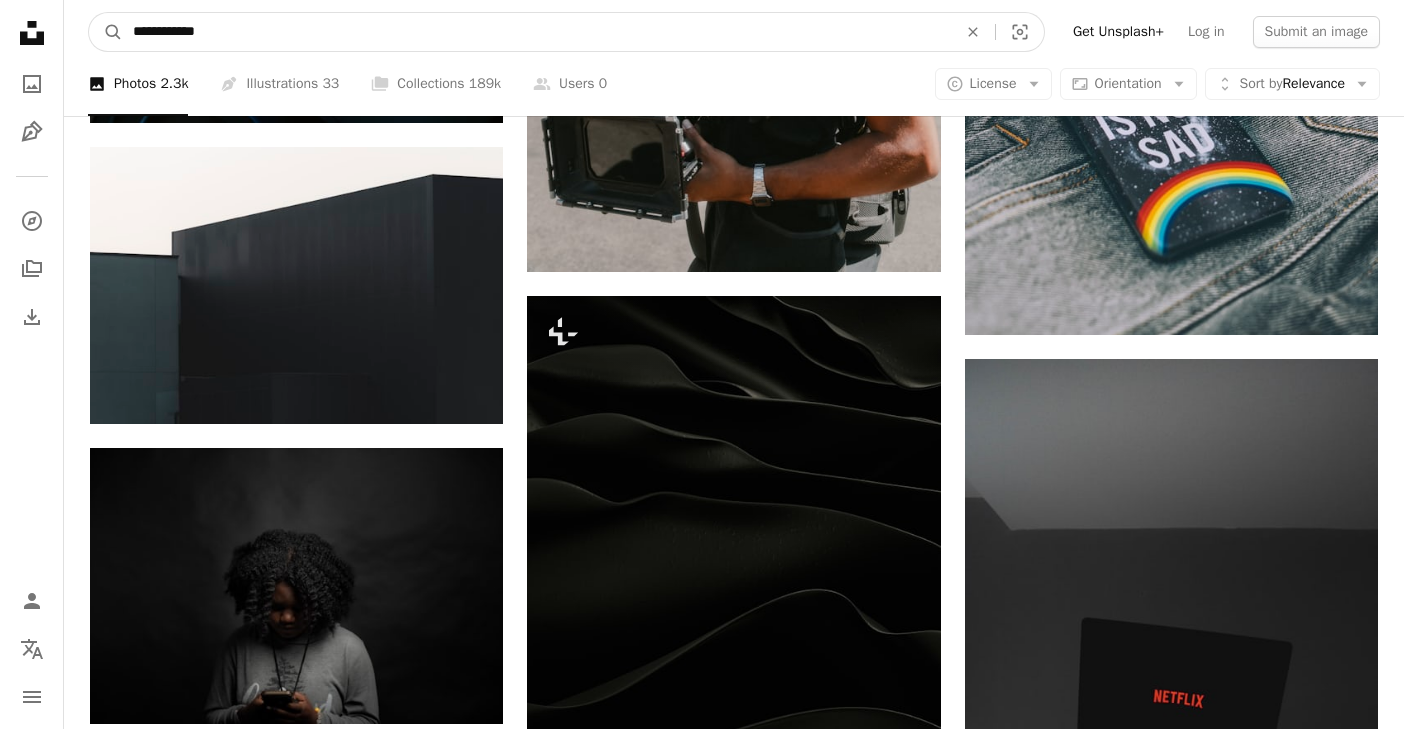 drag, startPoint x: 220, startPoint y: 28, endPoint x: 27, endPoint y: 30, distance: 193.01036 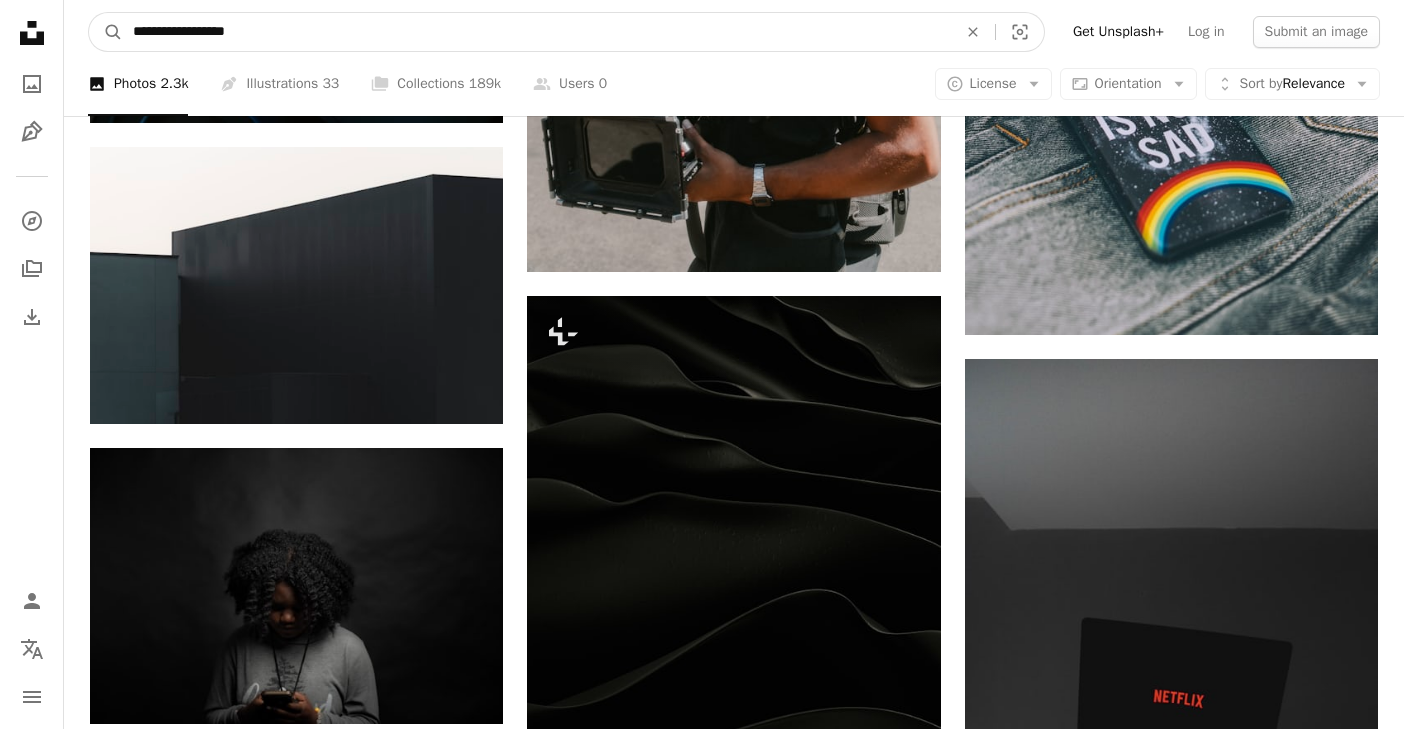 type on "**********" 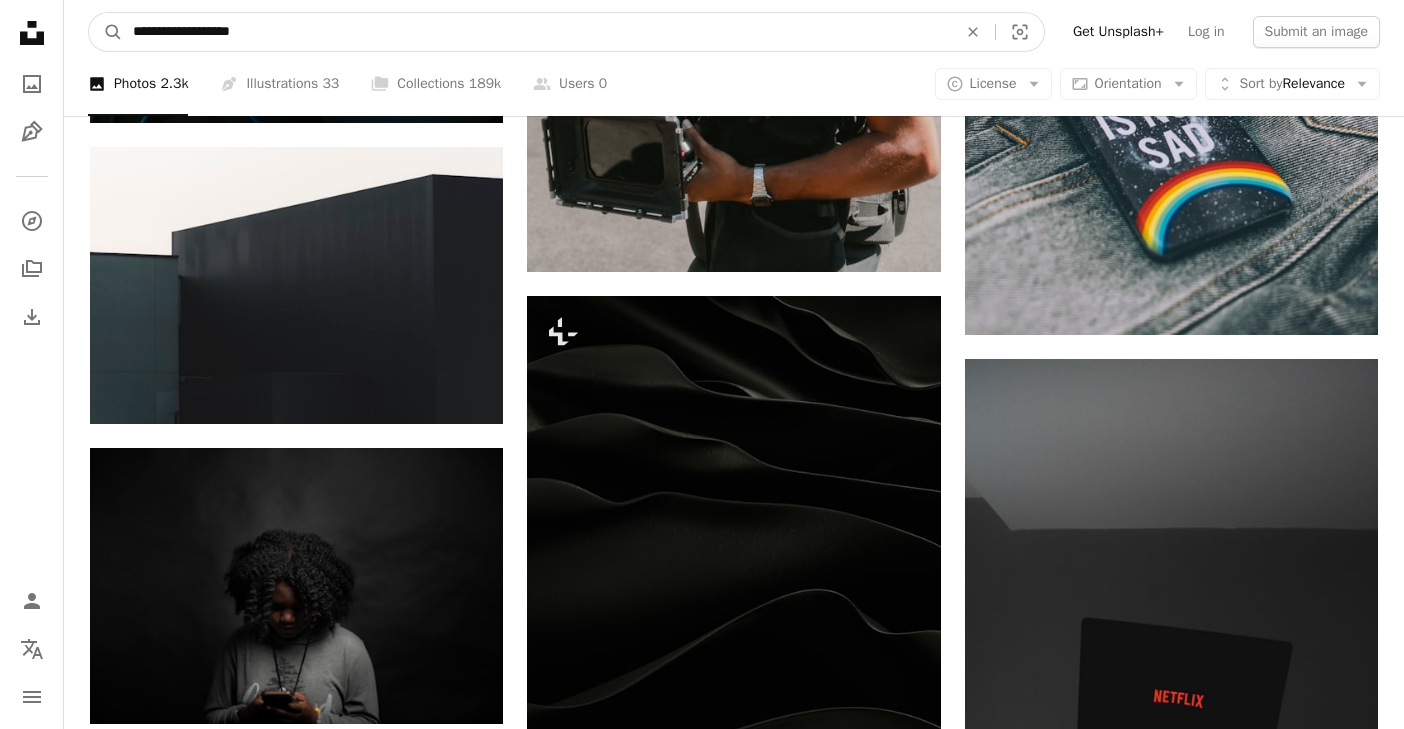 click on "A magnifying glass" at bounding box center (106, 32) 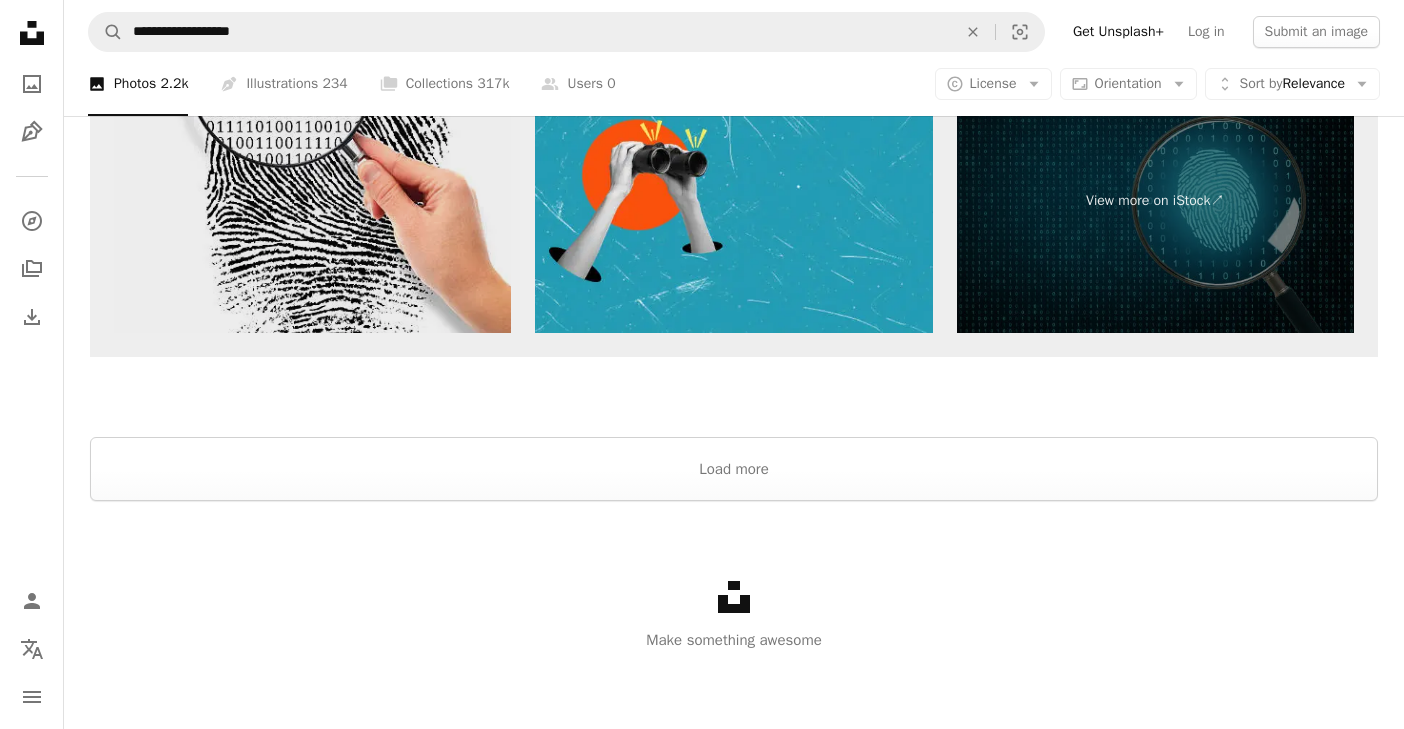 scroll, scrollTop: 4569, scrollLeft: 0, axis: vertical 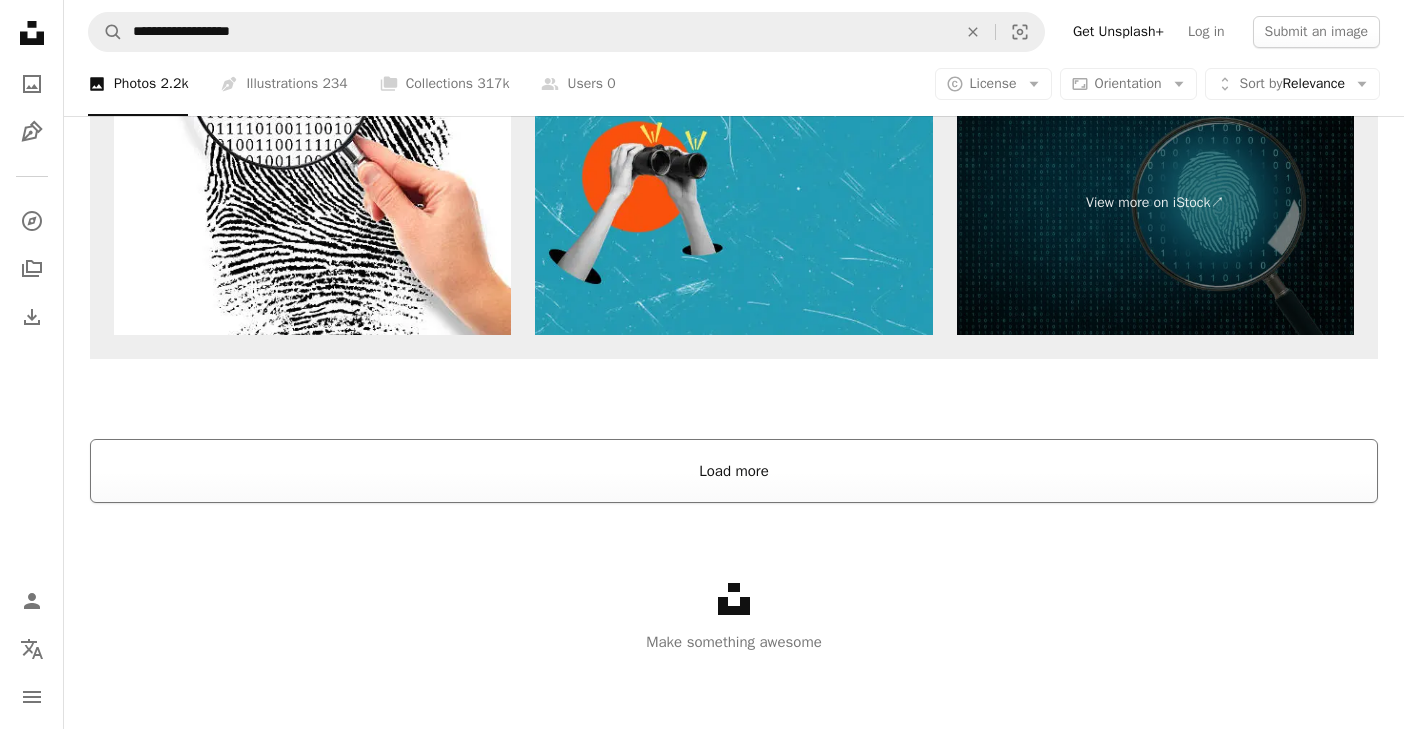 click on "Load more" at bounding box center (734, 471) 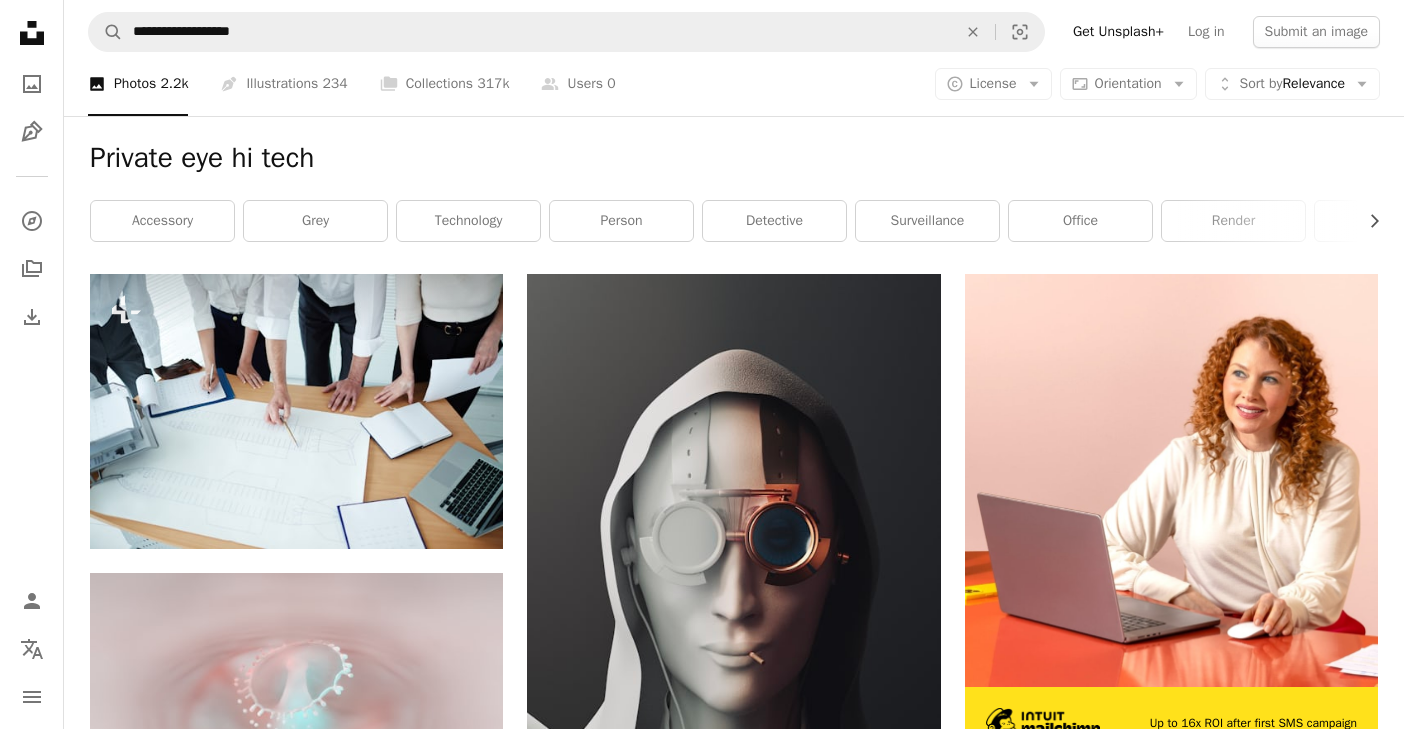 scroll, scrollTop: 0, scrollLeft: 0, axis: both 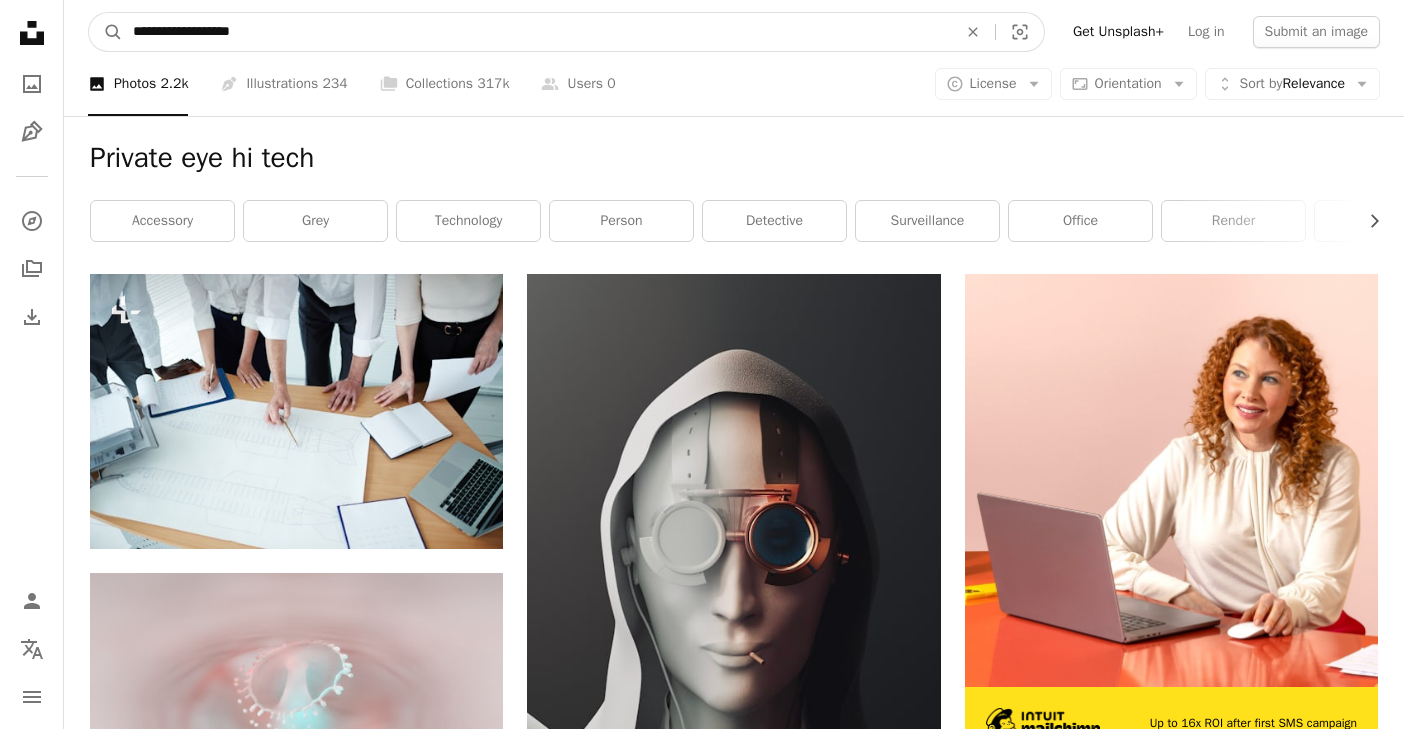 drag, startPoint x: 262, startPoint y: 38, endPoint x: 54, endPoint y: 48, distance: 208.24025 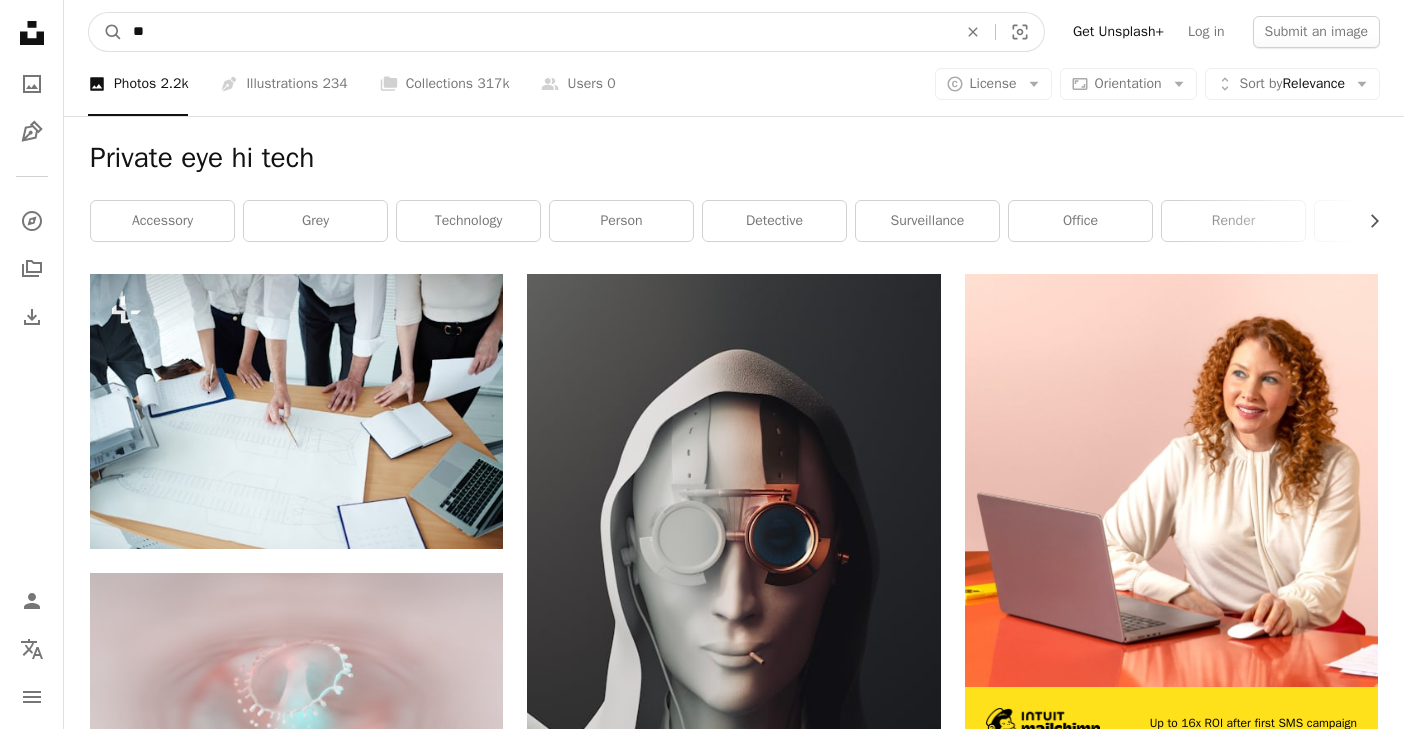 type on "*" 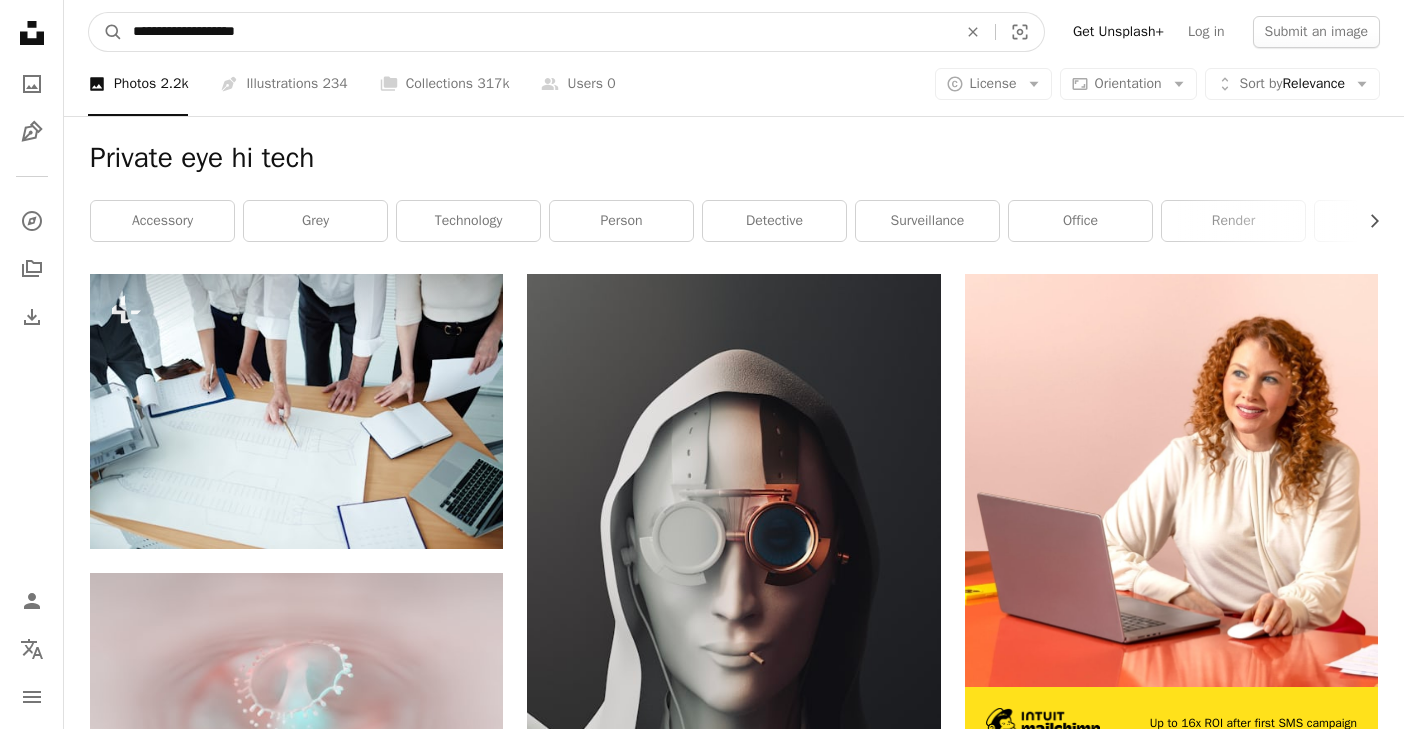 type on "**********" 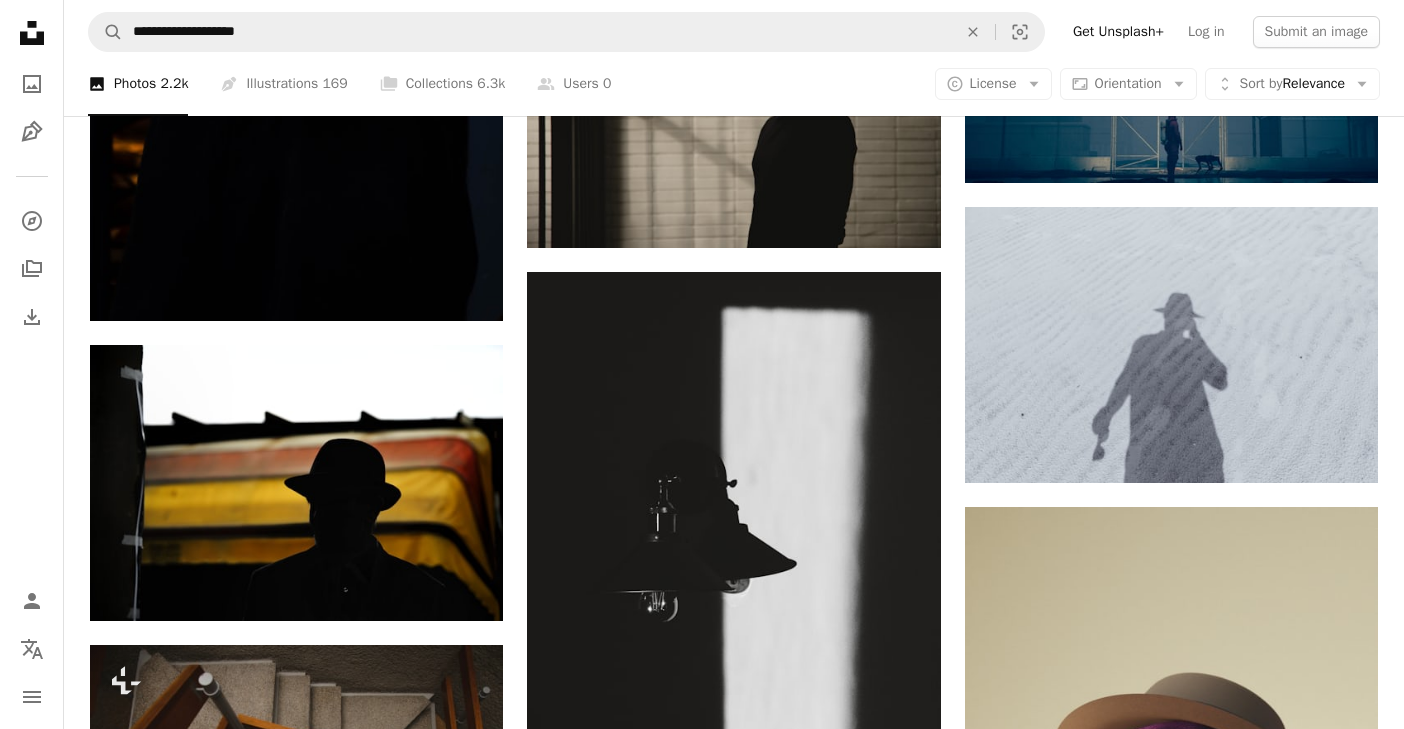 scroll, scrollTop: 107, scrollLeft: 0, axis: vertical 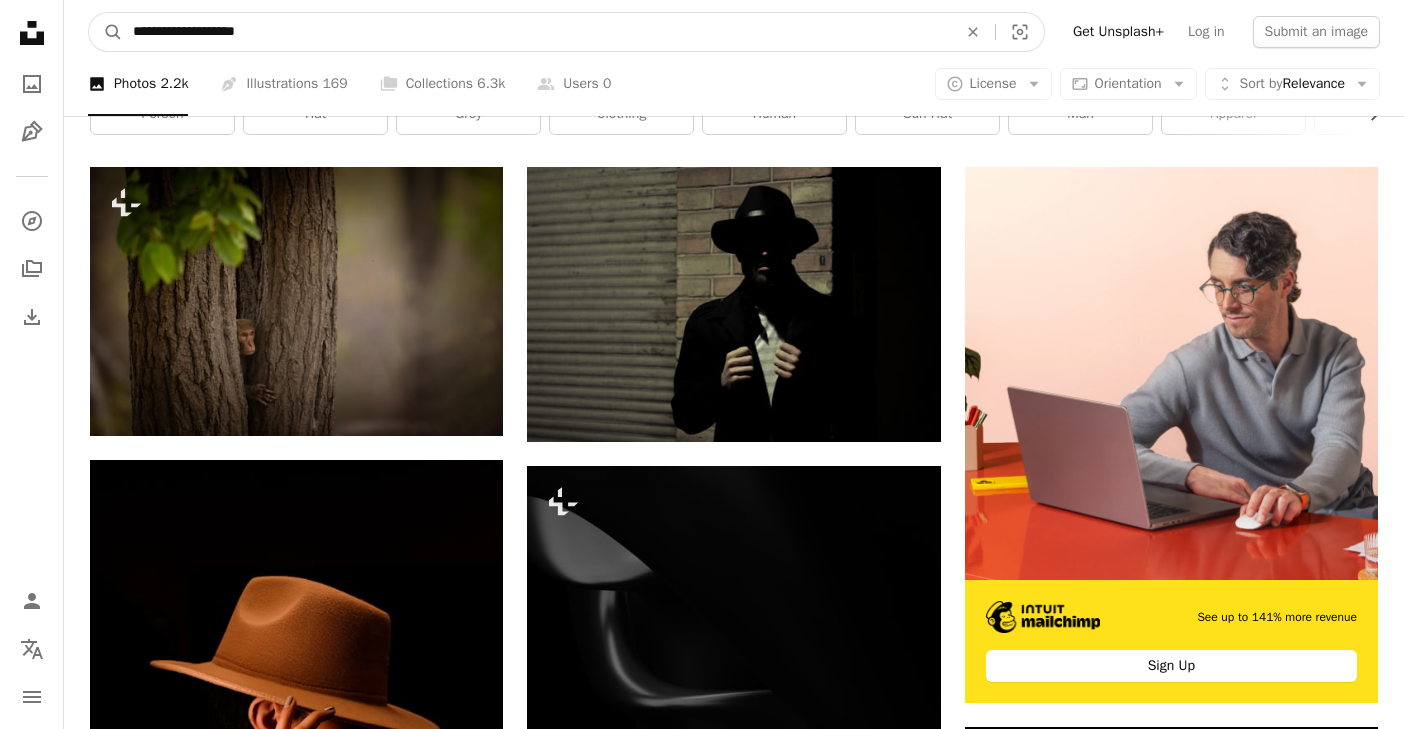drag, startPoint x: 152, startPoint y: 36, endPoint x: 42, endPoint y: 38, distance: 110.01818 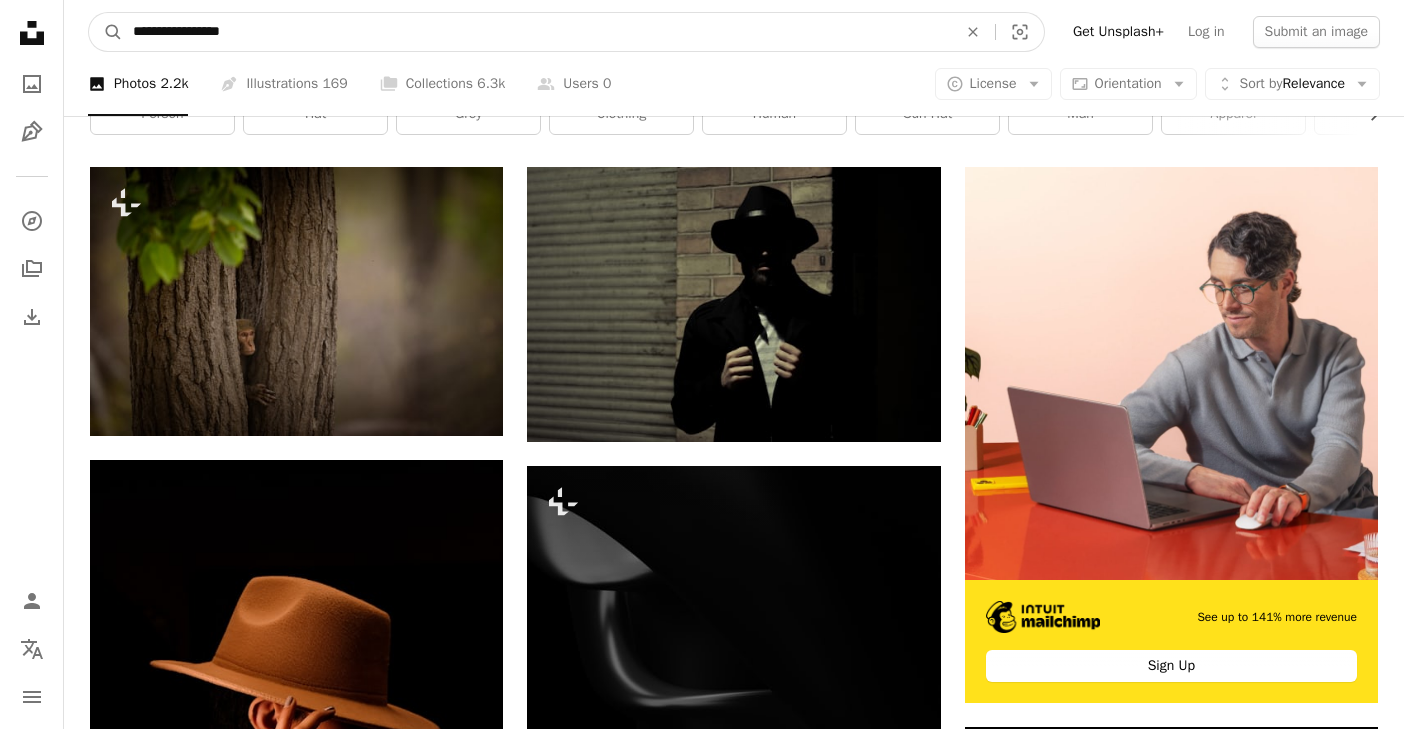 click on "**********" at bounding box center [537, 32] 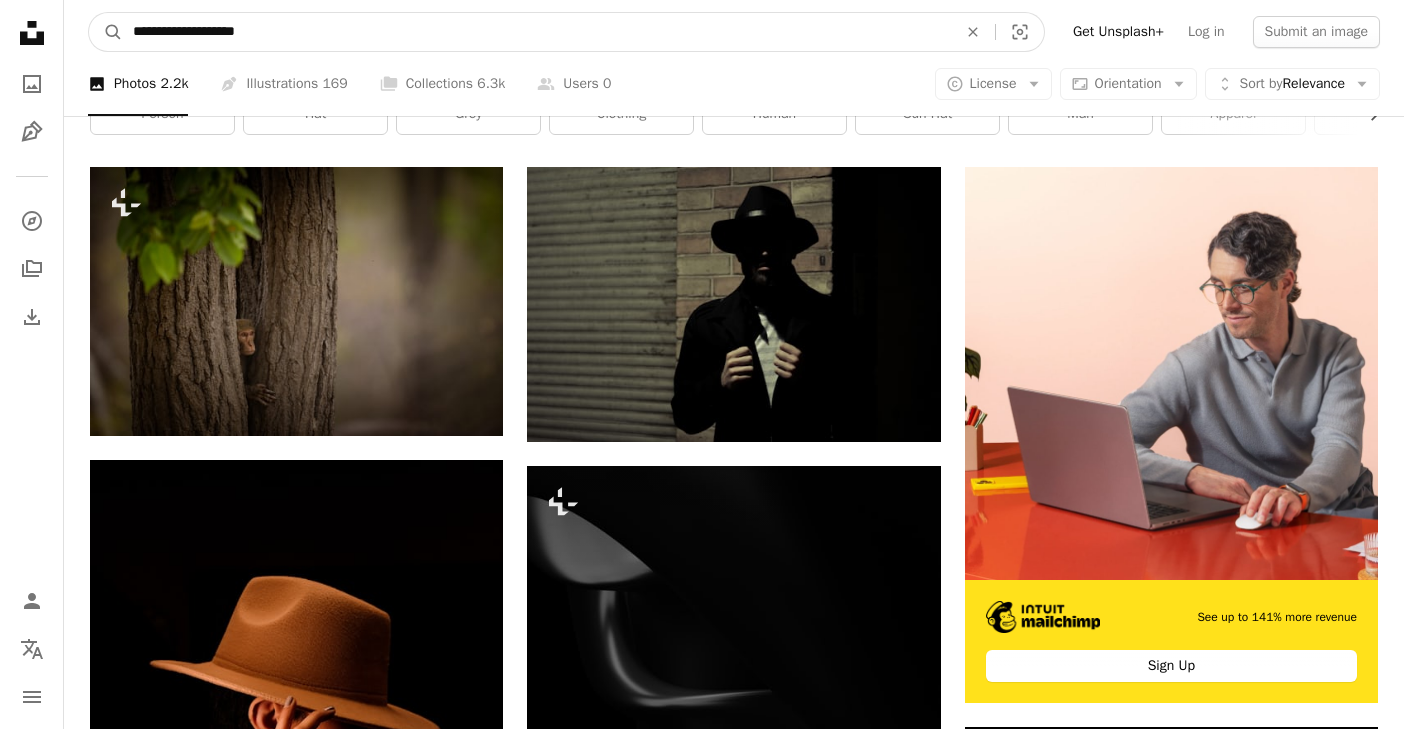 type on "**********" 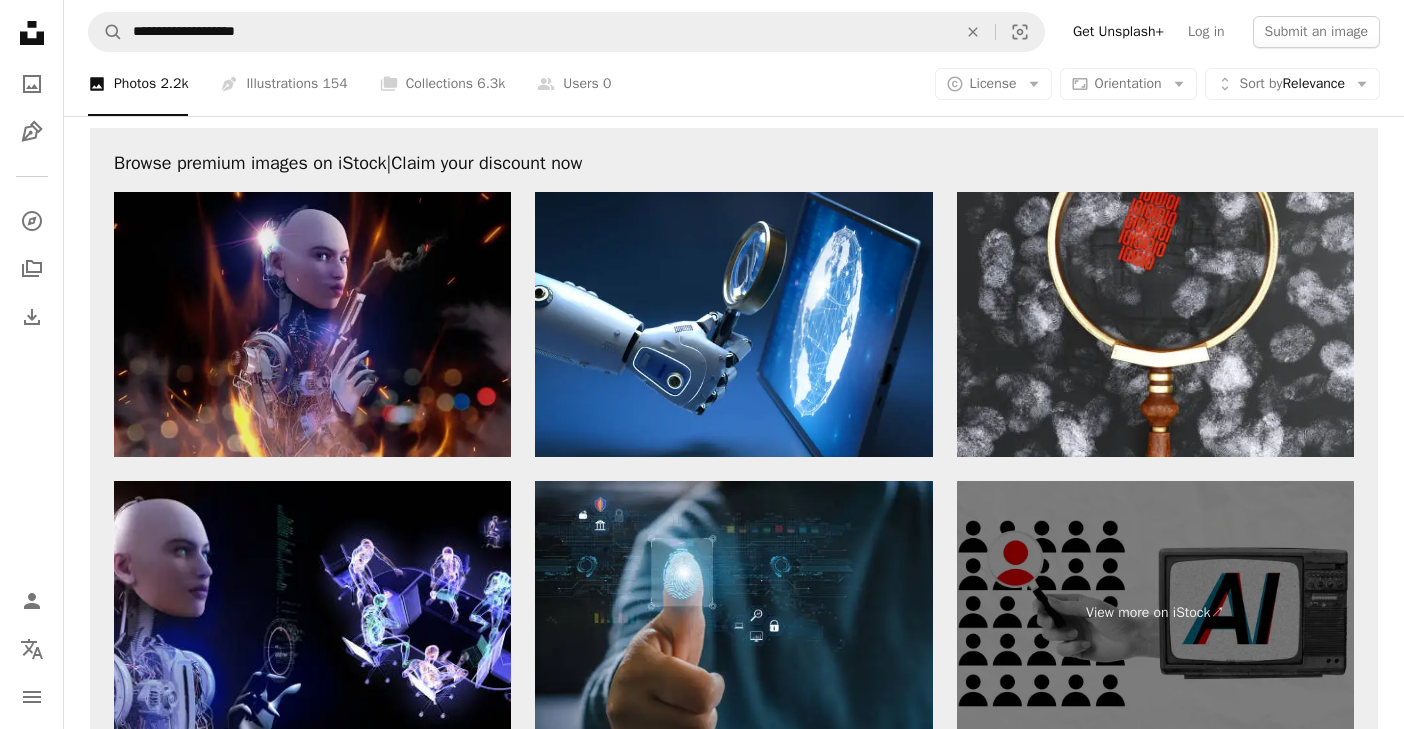 scroll, scrollTop: 4138, scrollLeft: 0, axis: vertical 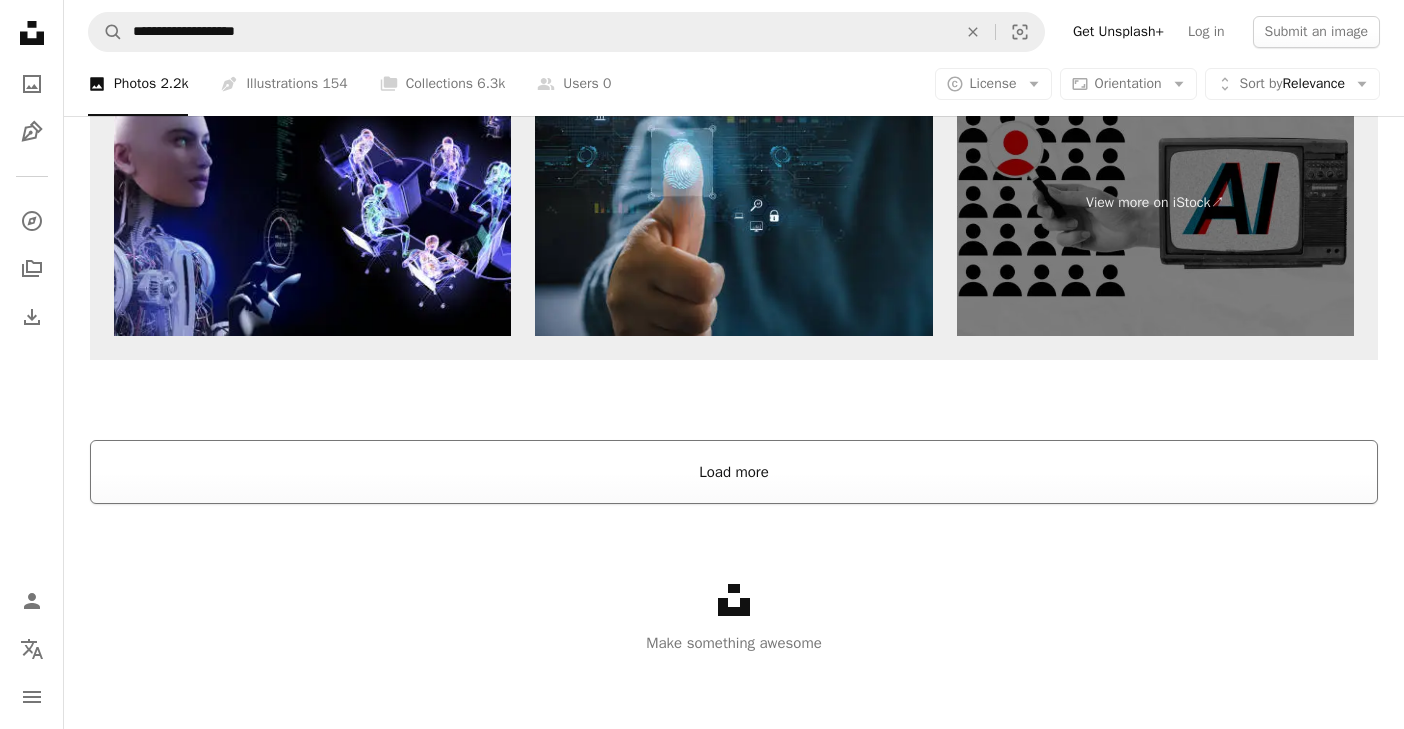 click on "Load more" at bounding box center [734, 472] 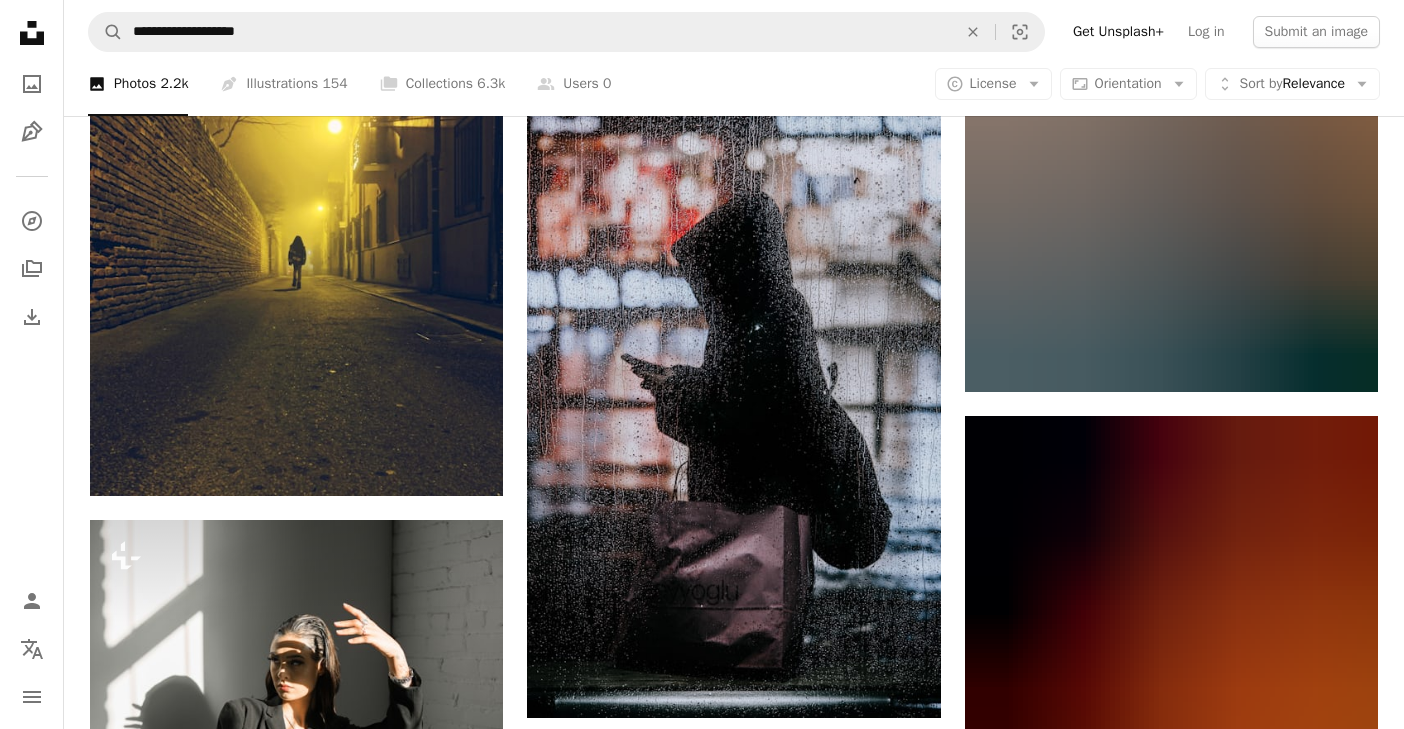 scroll, scrollTop: 17645, scrollLeft: 0, axis: vertical 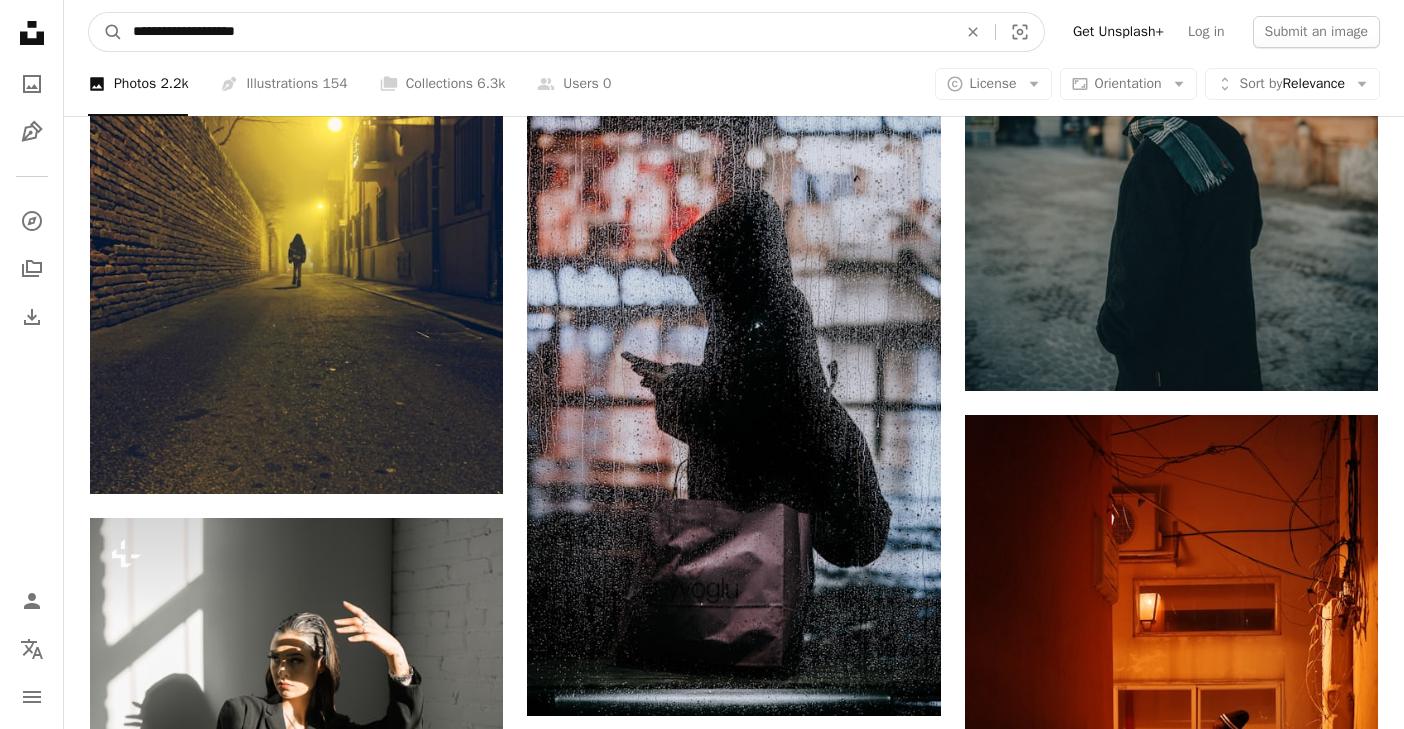 click on "**********" at bounding box center (537, 32) 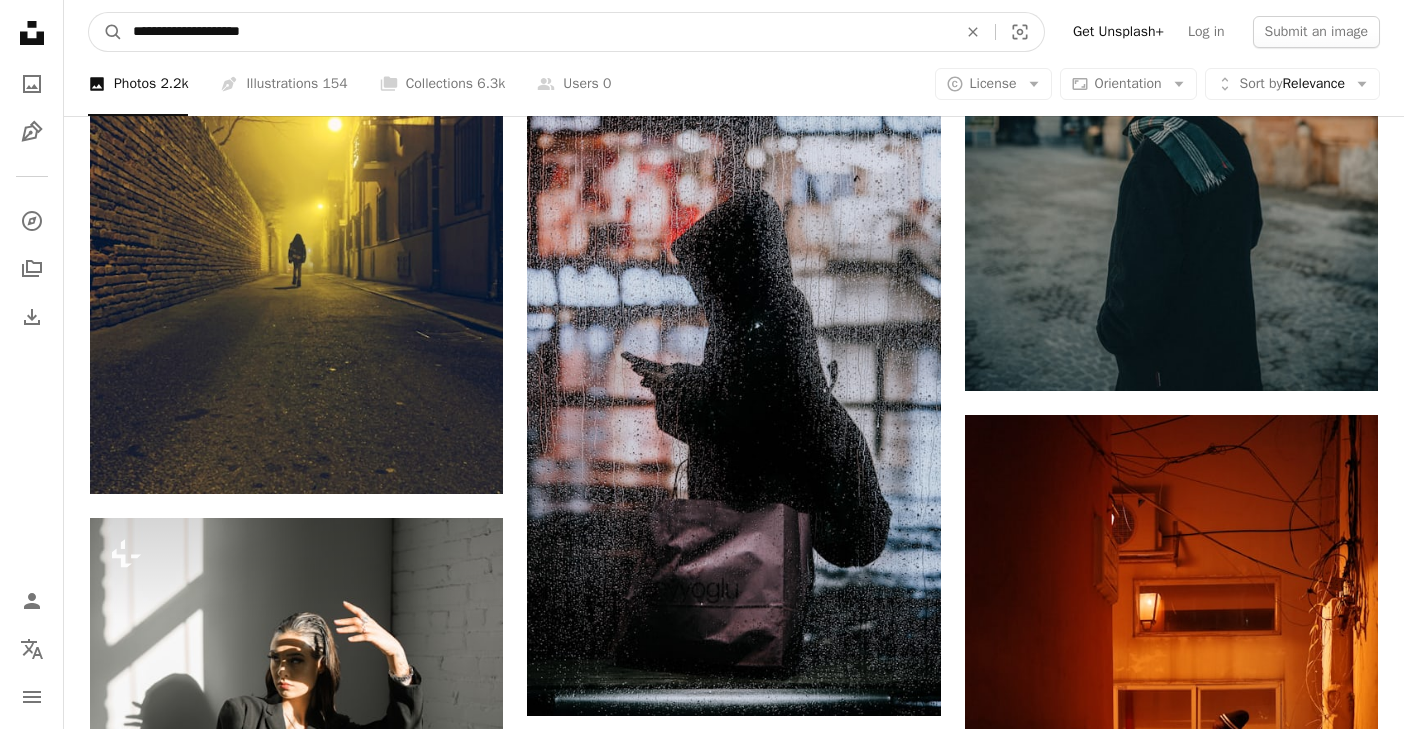 type on "**********" 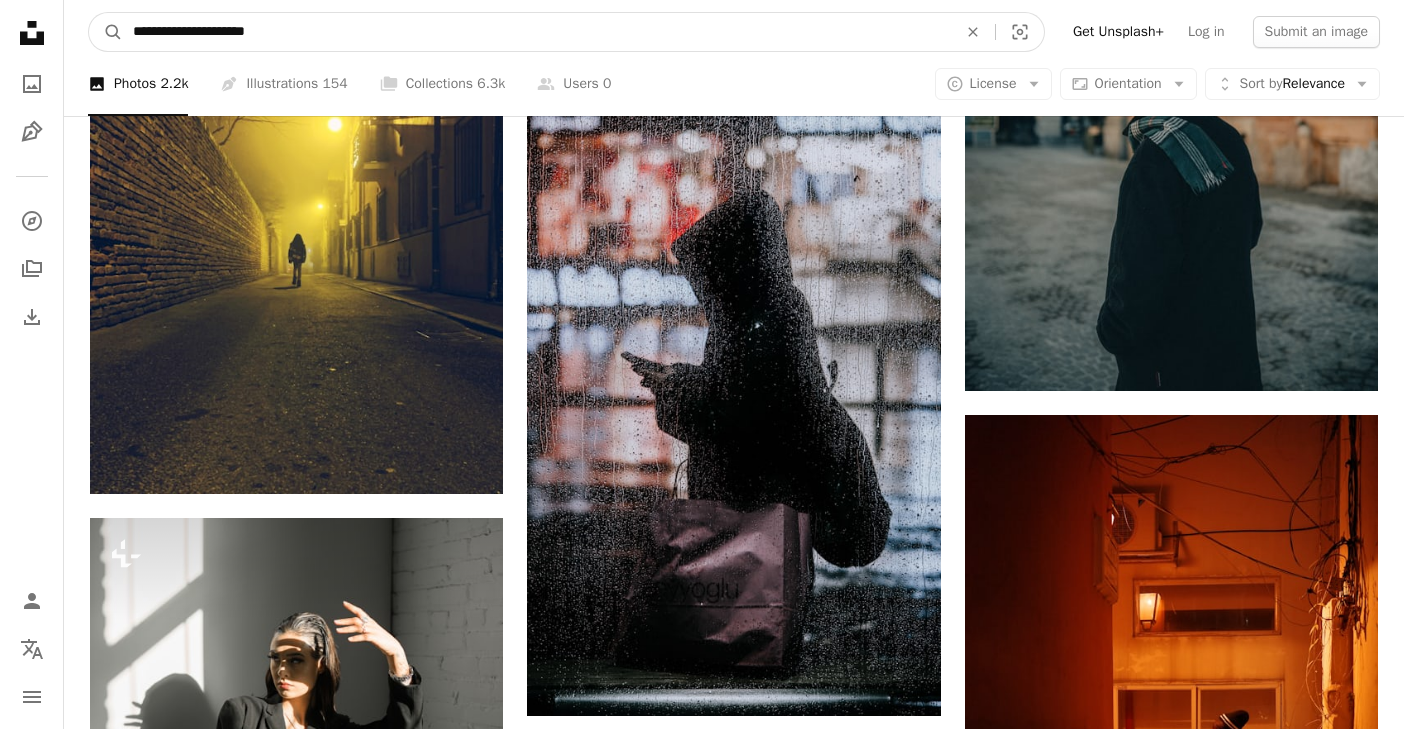 click on "A magnifying glass" at bounding box center [106, 32] 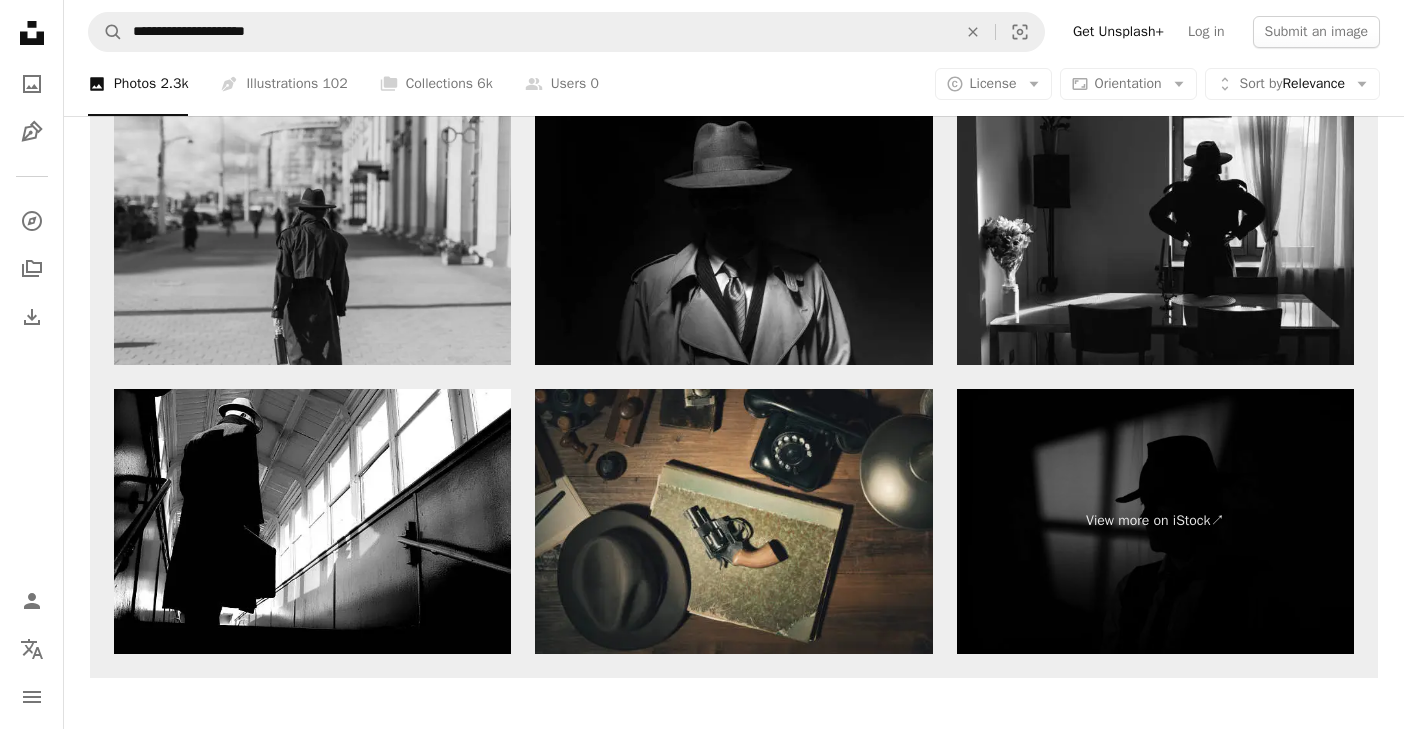 scroll, scrollTop: 4534, scrollLeft: 0, axis: vertical 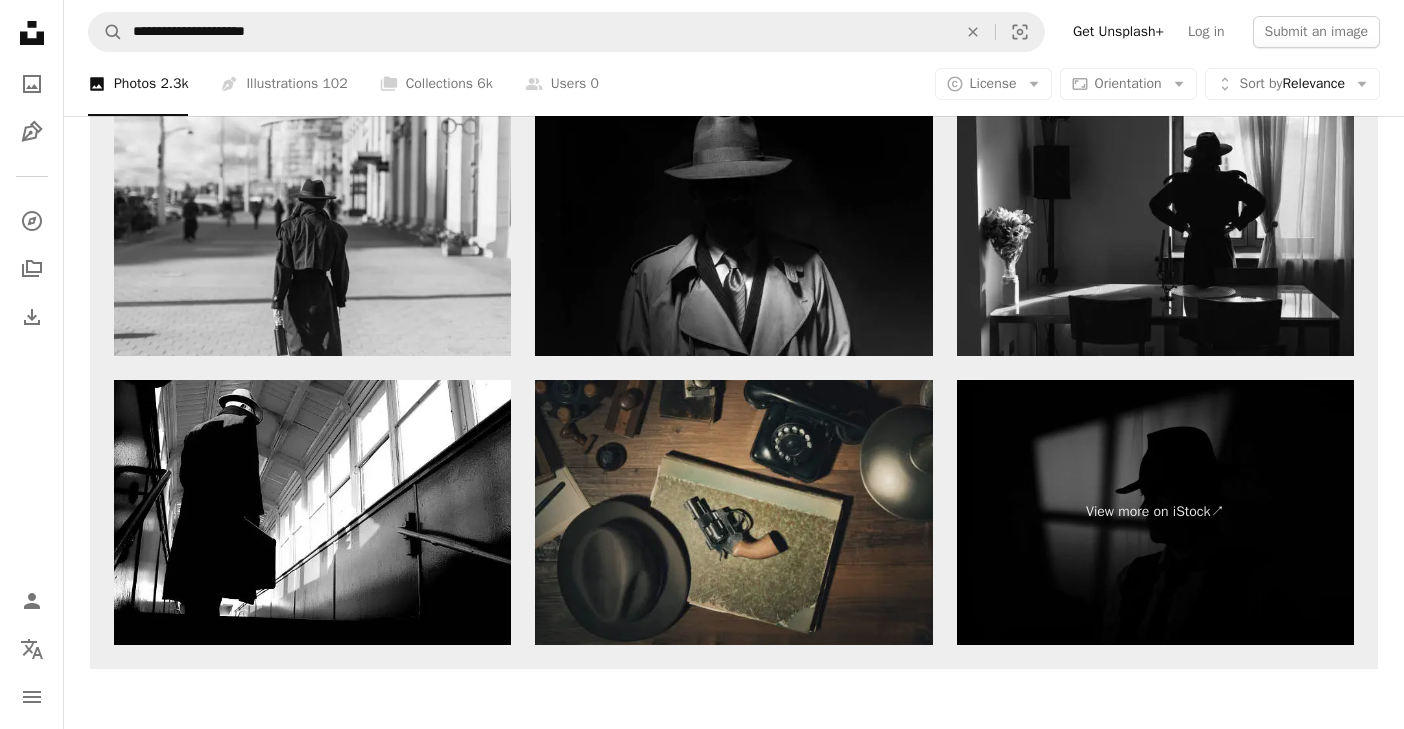 click at bounding box center [733, 512] 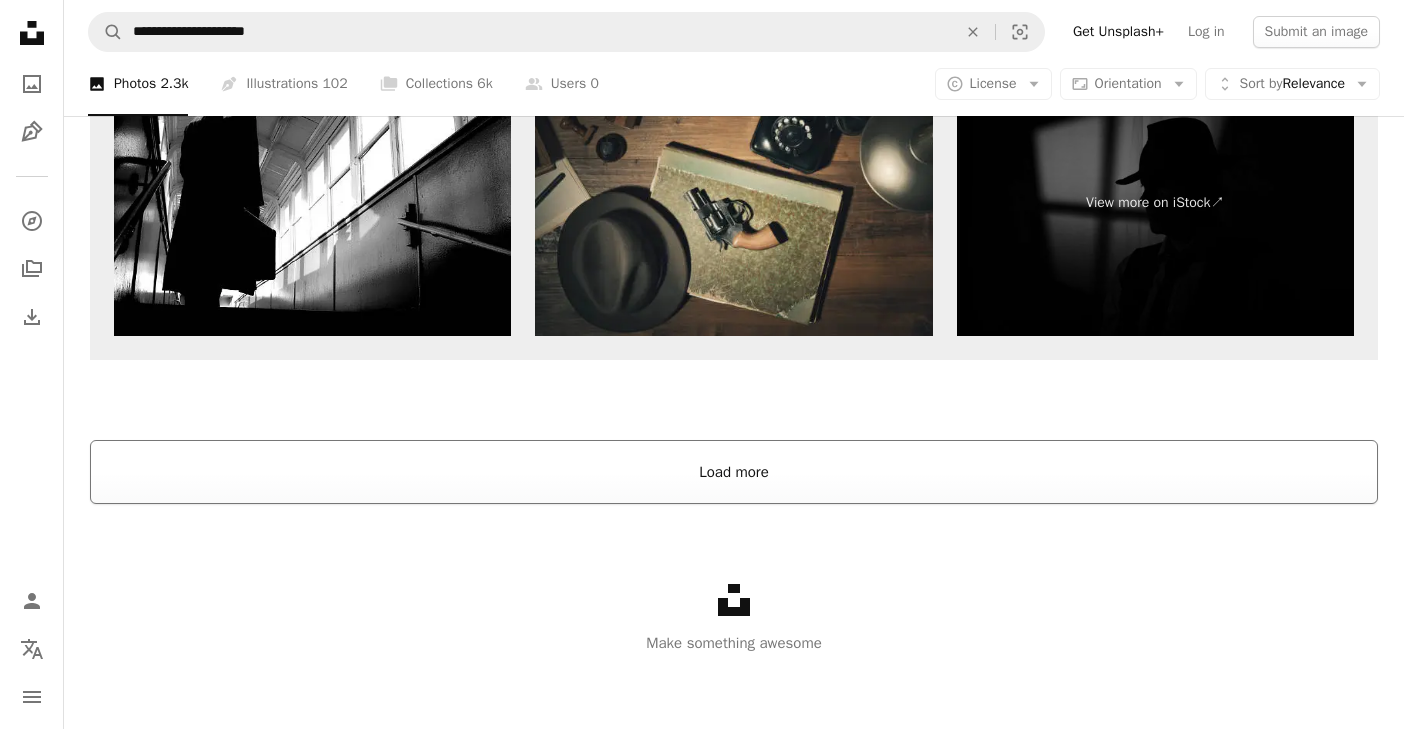 click on "Load more" at bounding box center [734, 472] 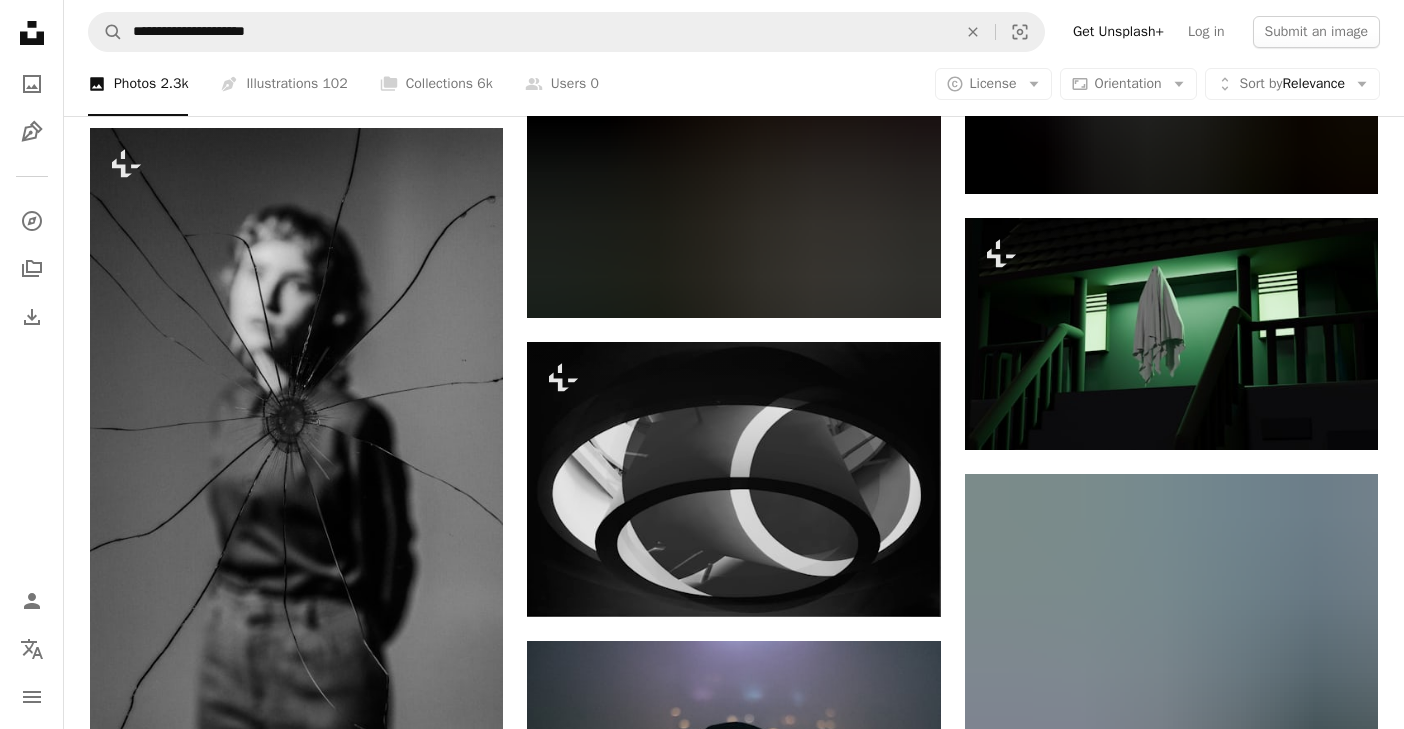 scroll, scrollTop: 14083, scrollLeft: 0, axis: vertical 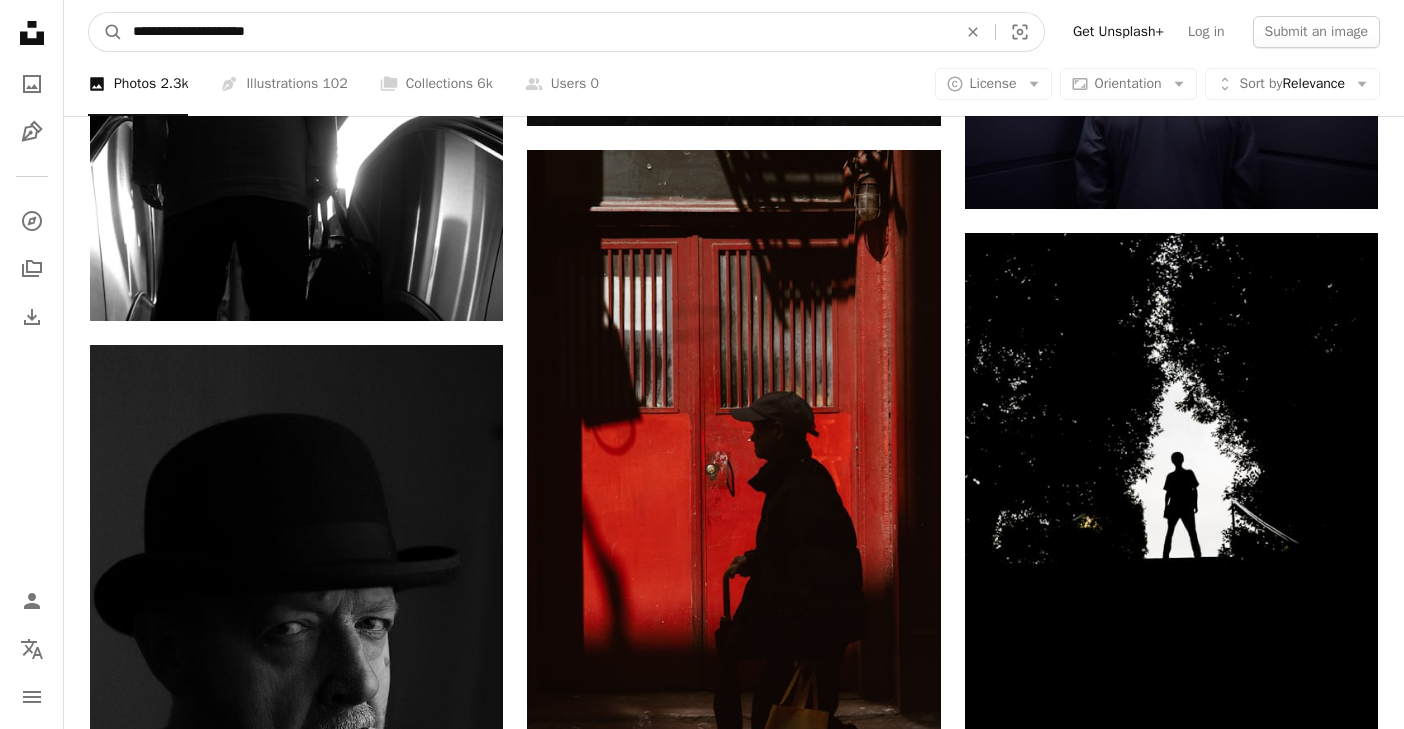drag, startPoint x: 289, startPoint y: 35, endPoint x: 58, endPoint y: 45, distance: 231.21635 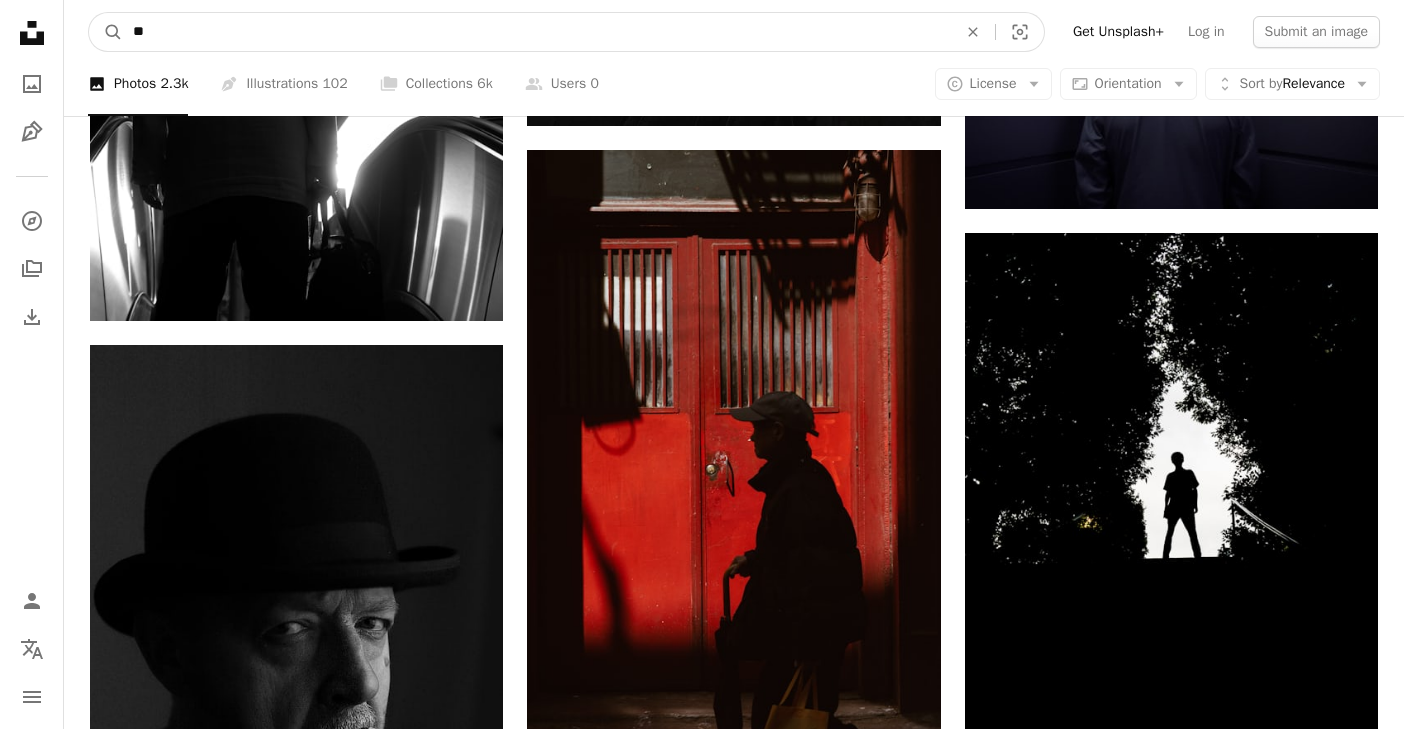 type on "*" 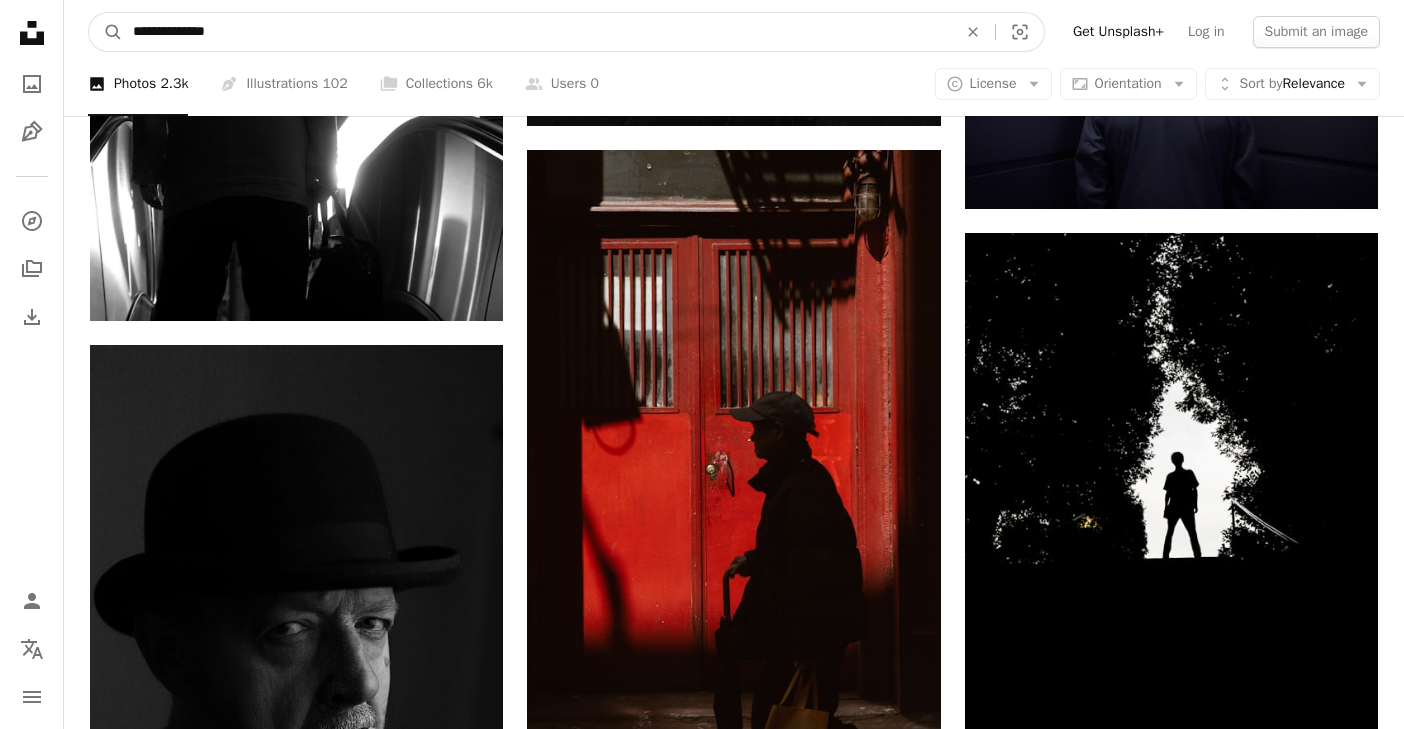 type on "**********" 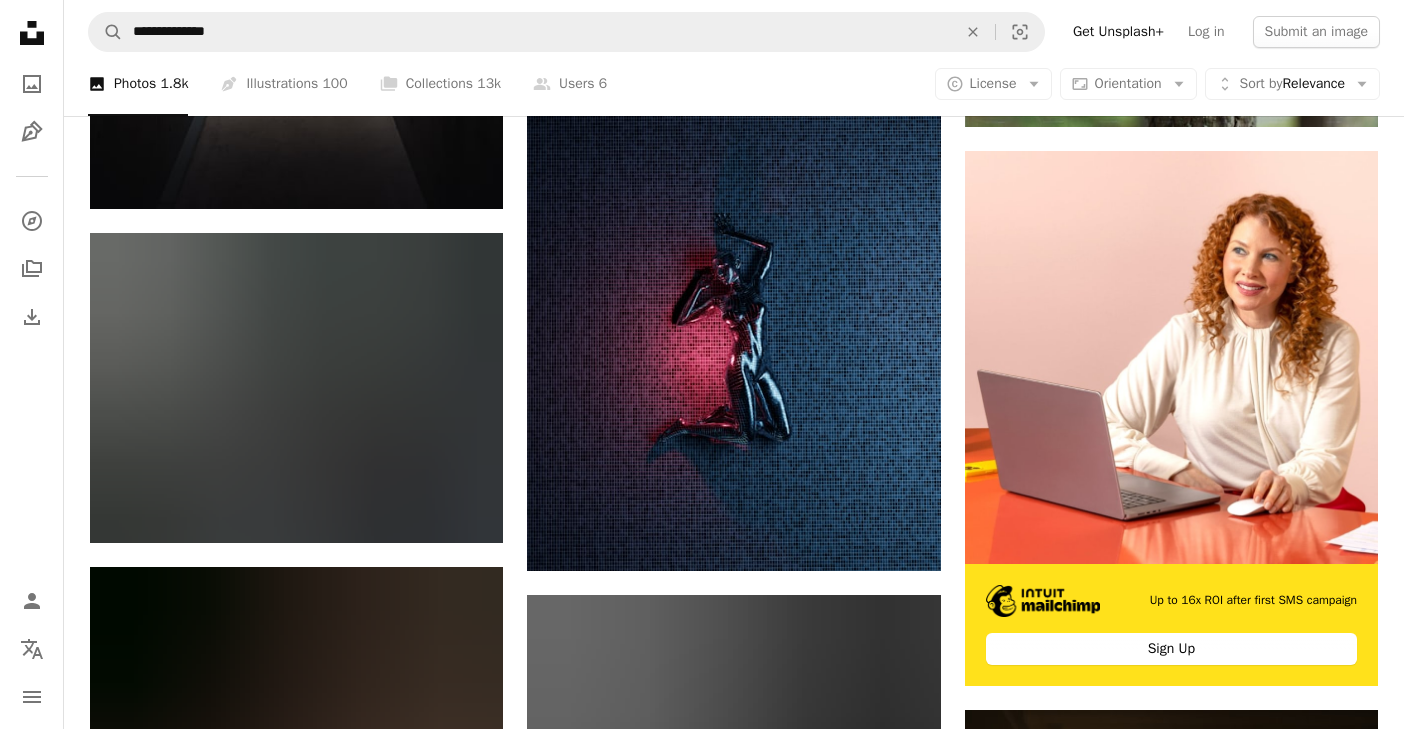 scroll, scrollTop: 7907, scrollLeft: 0, axis: vertical 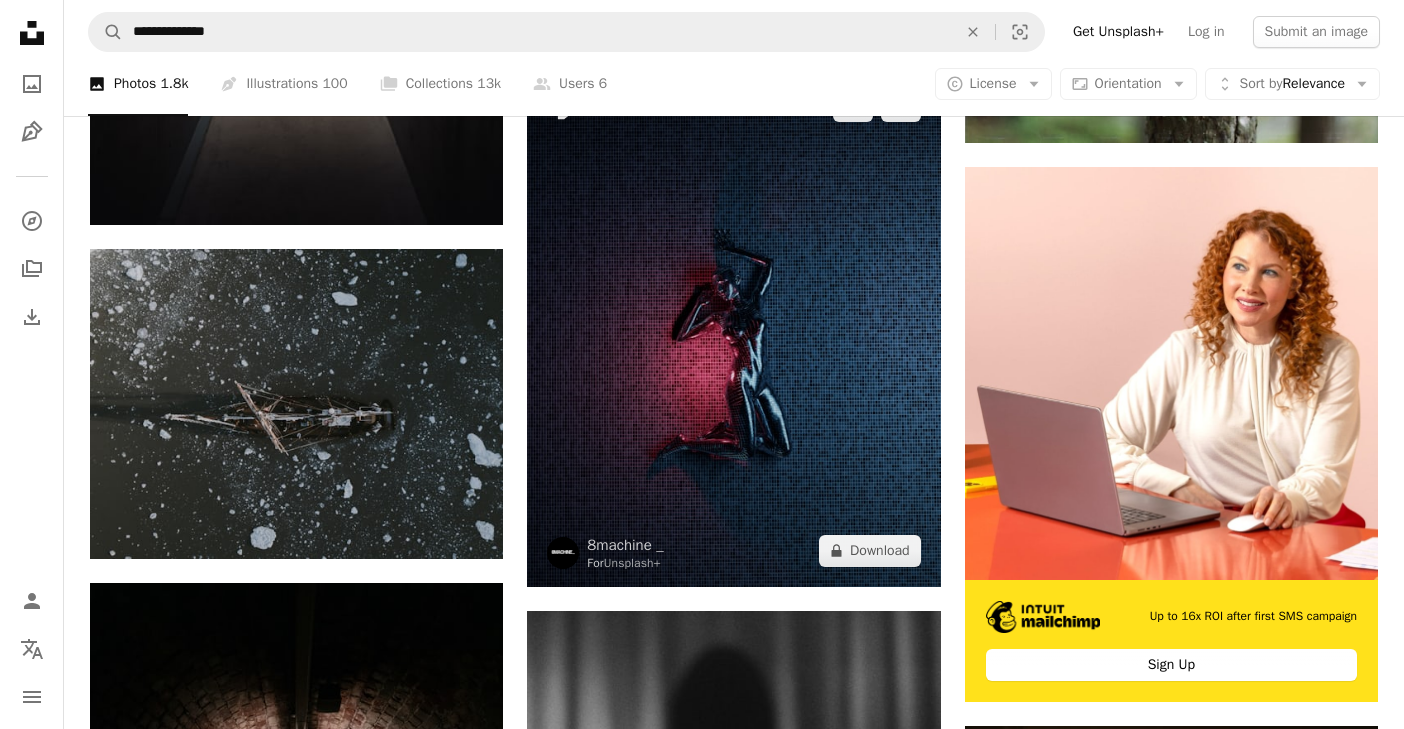 click at bounding box center [733, 328] 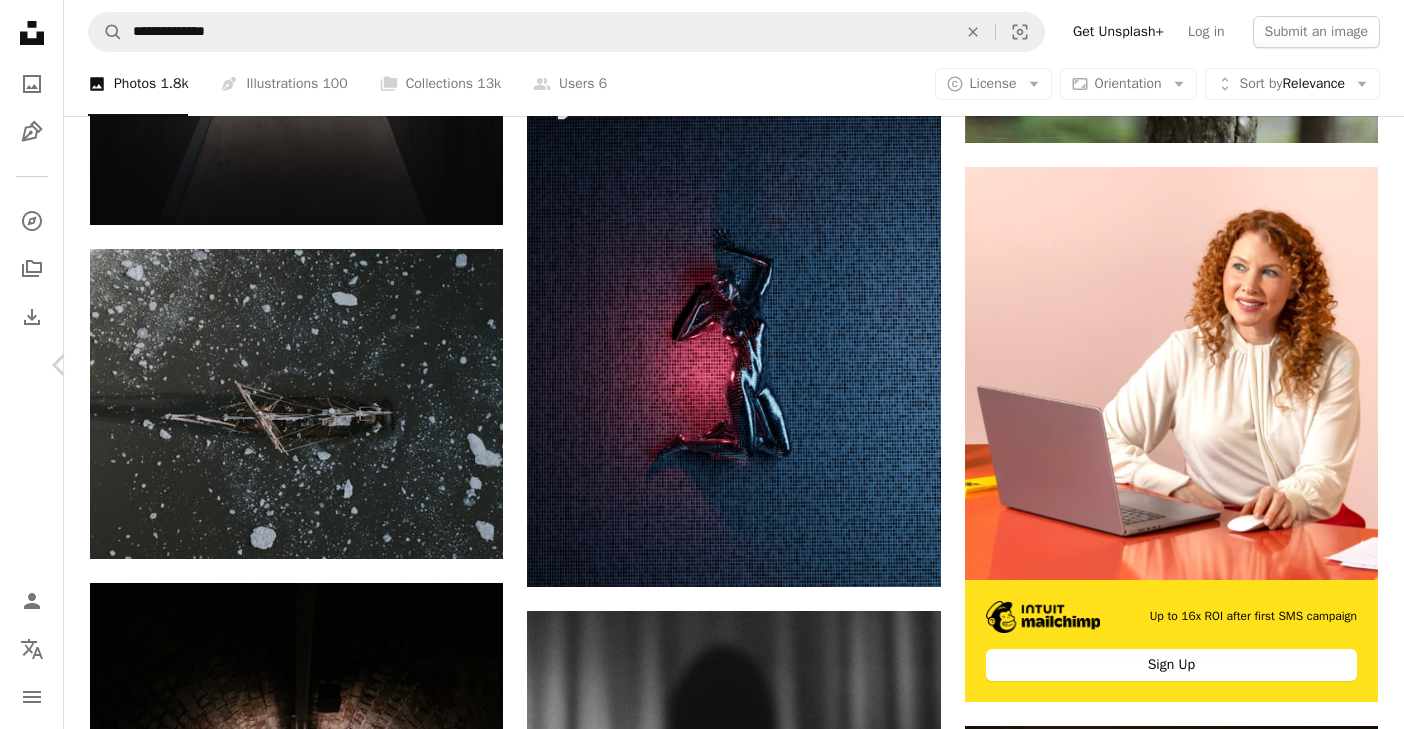 click on "A lock   Download" at bounding box center (1193, 5310) 